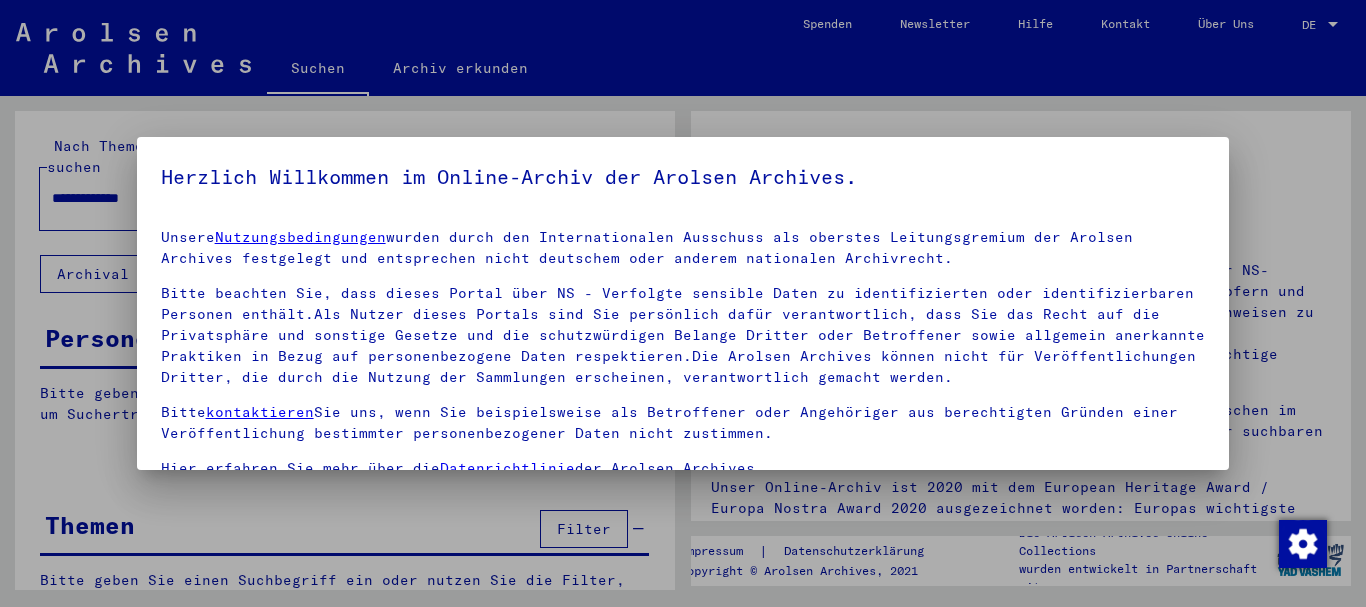 scroll, scrollTop: 0, scrollLeft: 0, axis: both 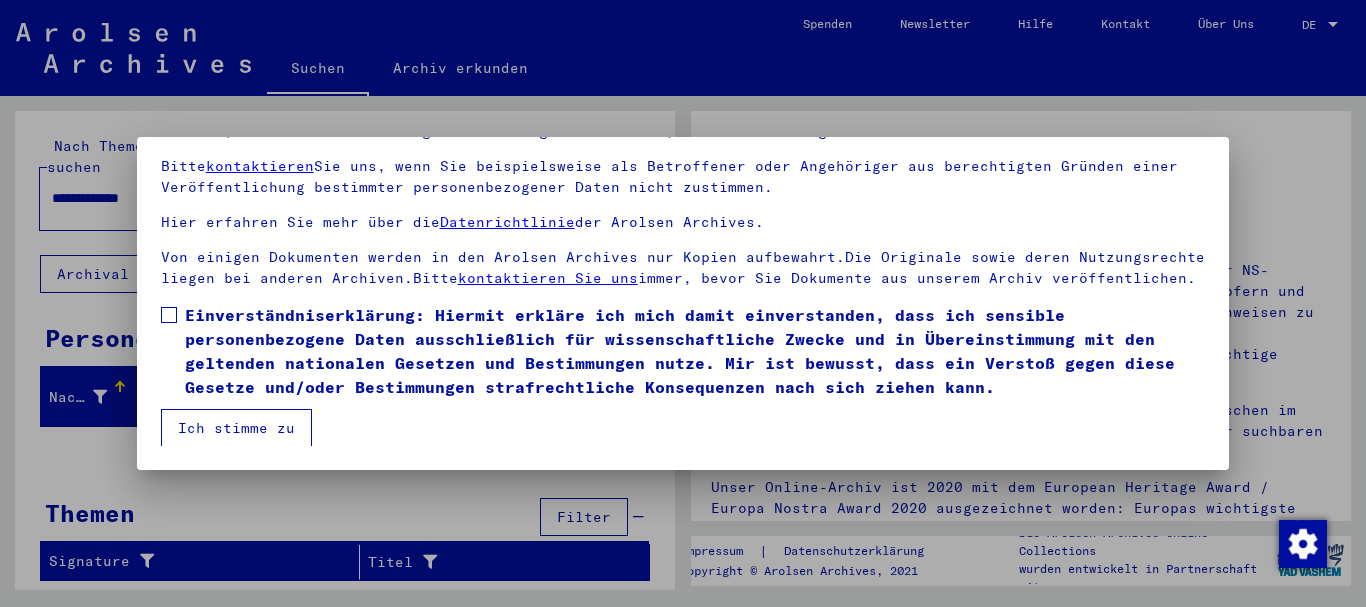 drag, startPoint x: 176, startPoint y: 317, endPoint x: 184, endPoint y: 353, distance: 36.878178 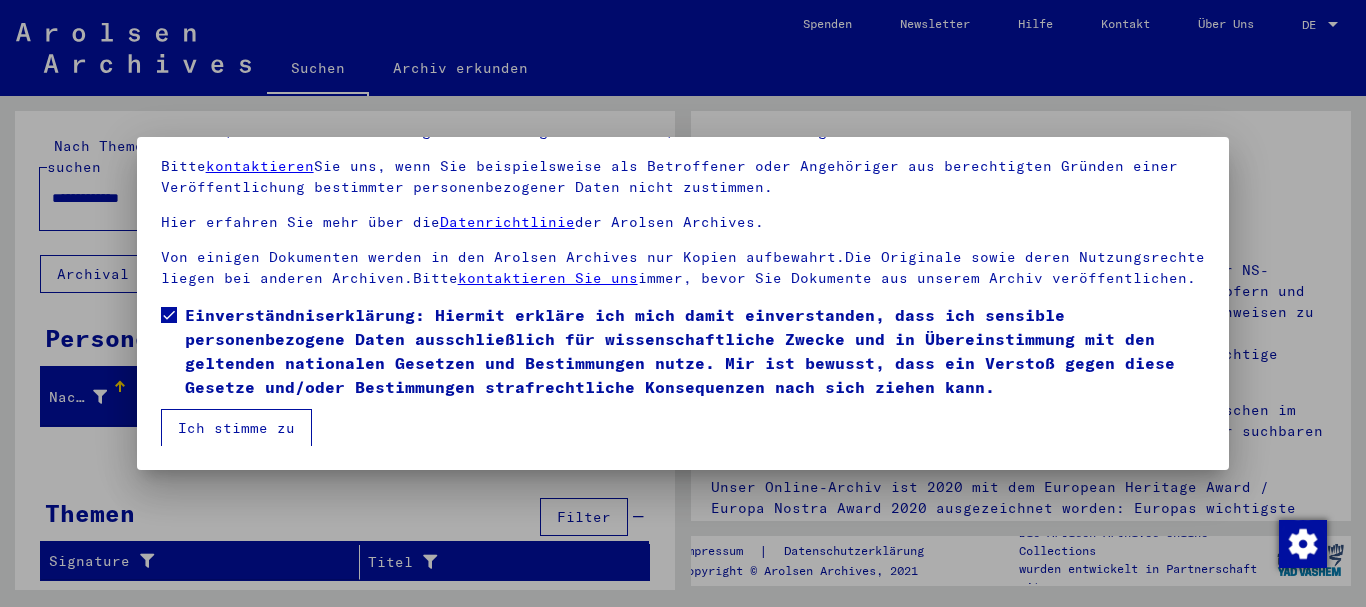 click on "Ich stimme zu" at bounding box center (236, 428) 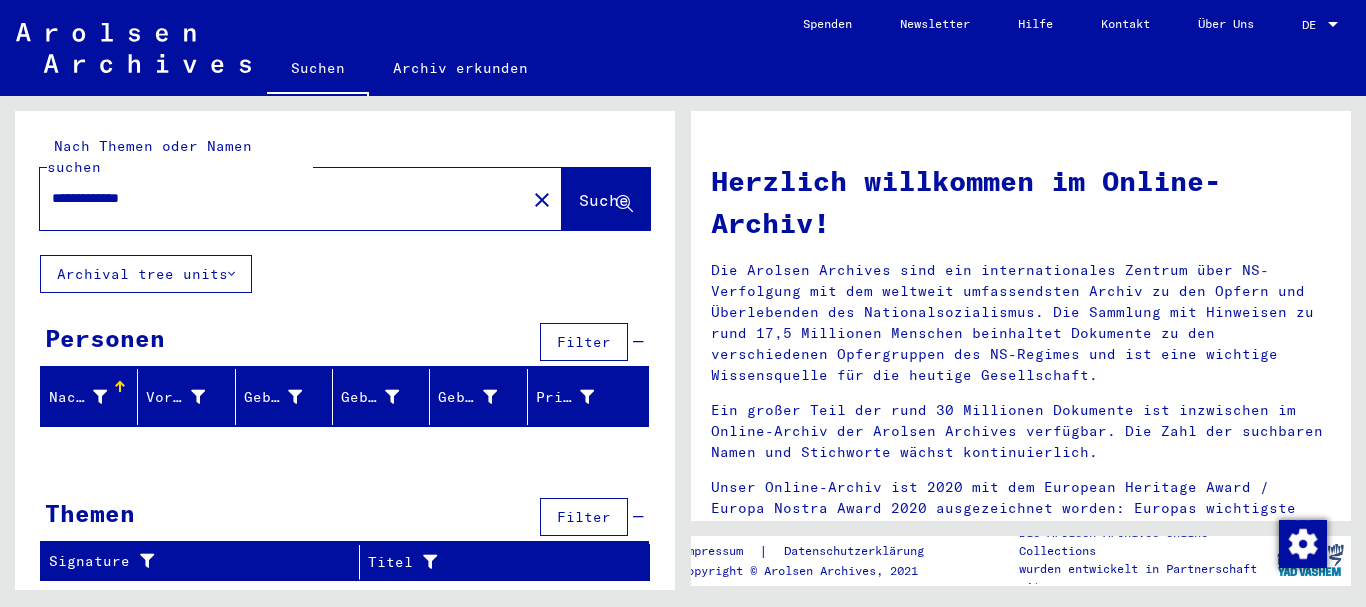click on "**********" at bounding box center [277, 198] 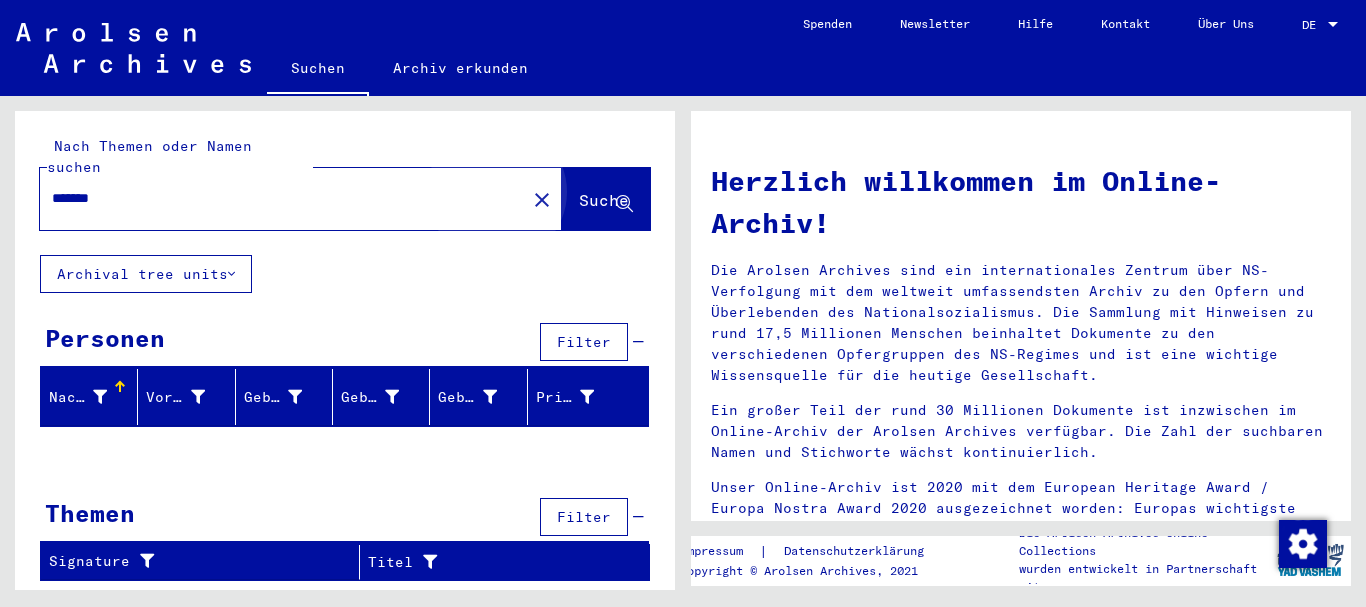 click on "Suche" 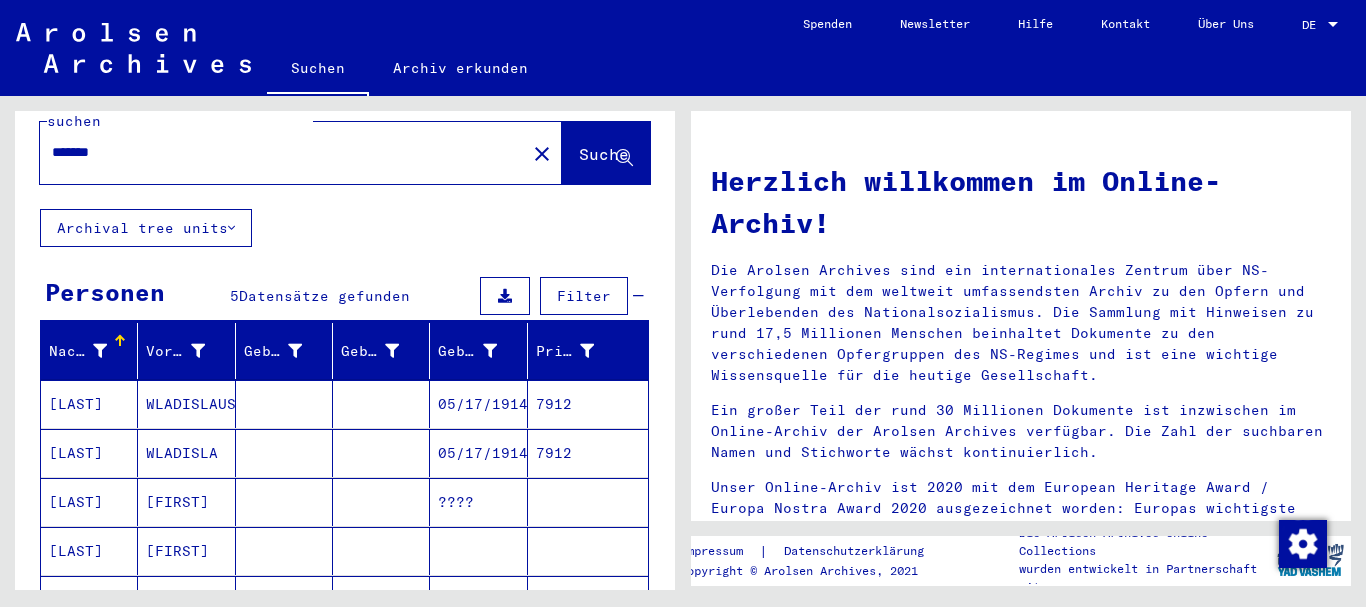 scroll, scrollTop: 0, scrollLeft: 0, axis: both 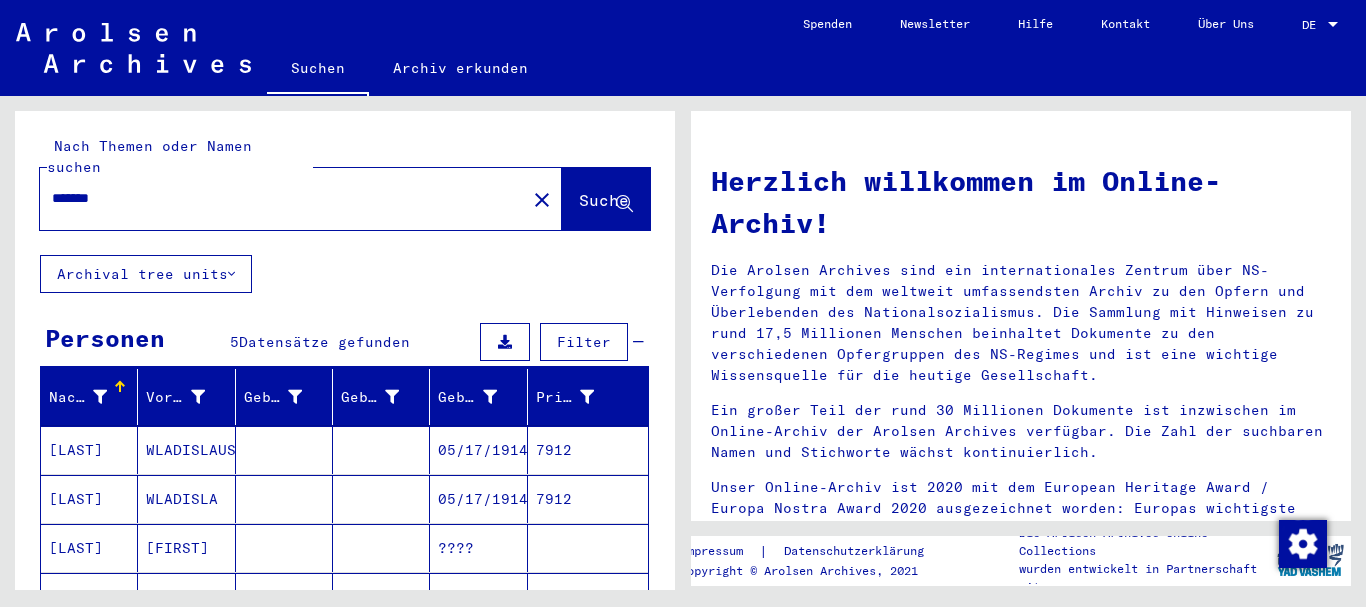 click on "*******" at bounding box center (277, 198) 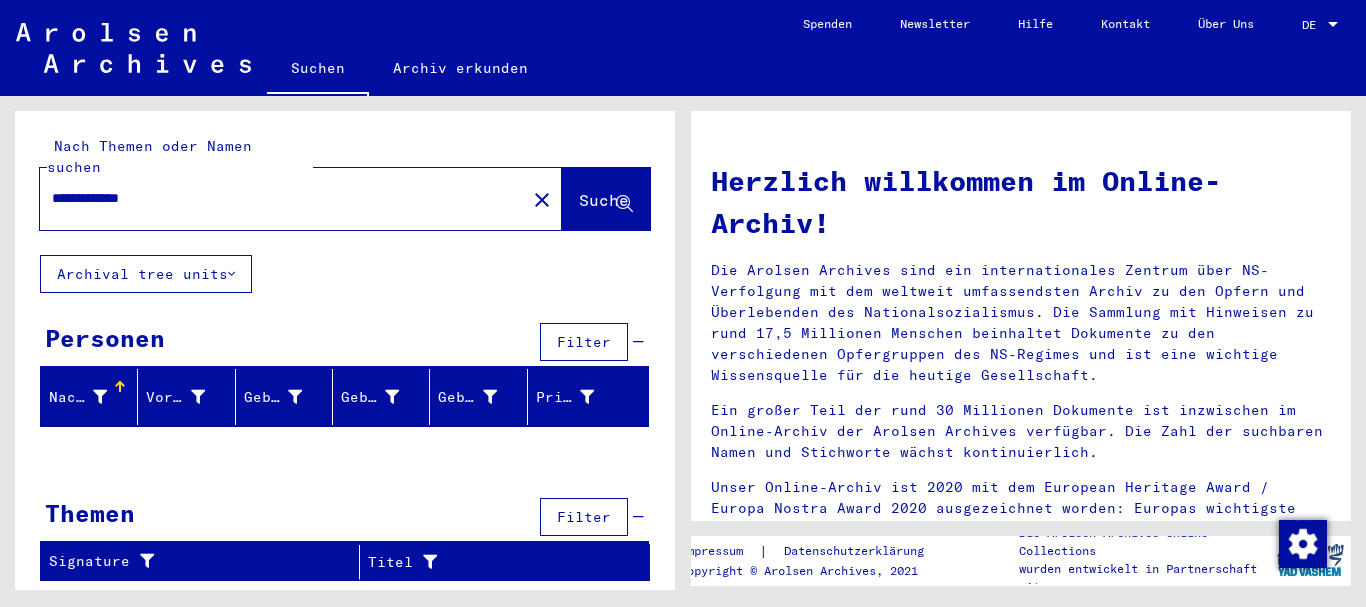 click on "Suche" 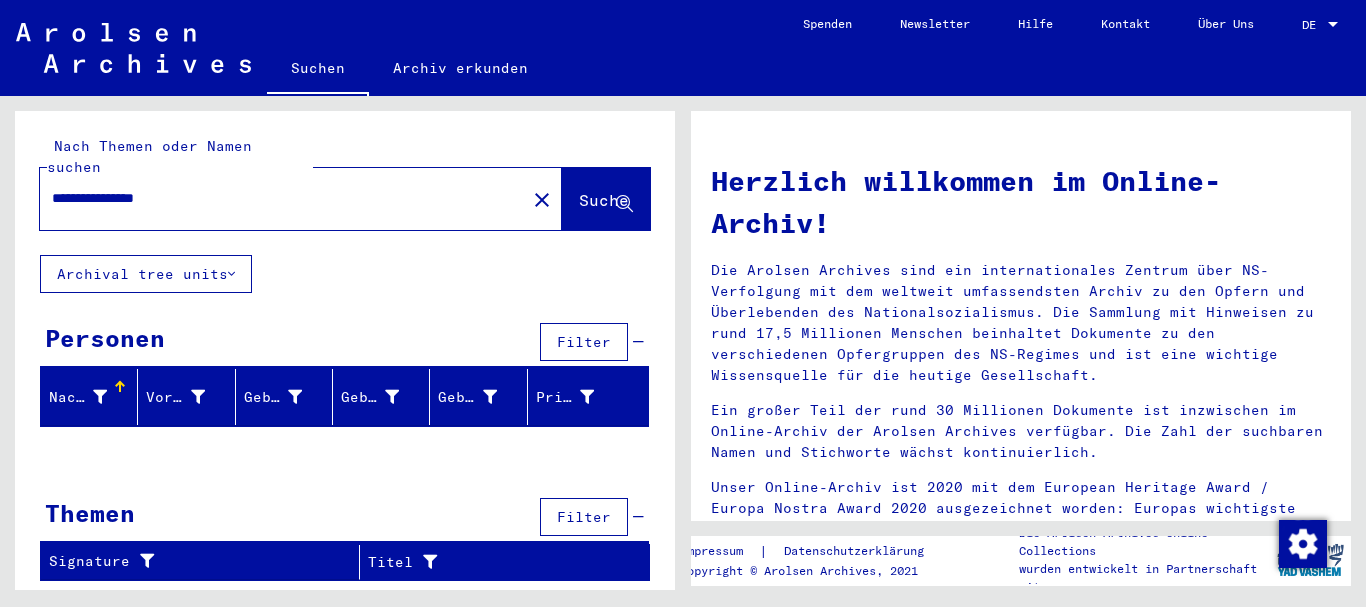 click on "**********" 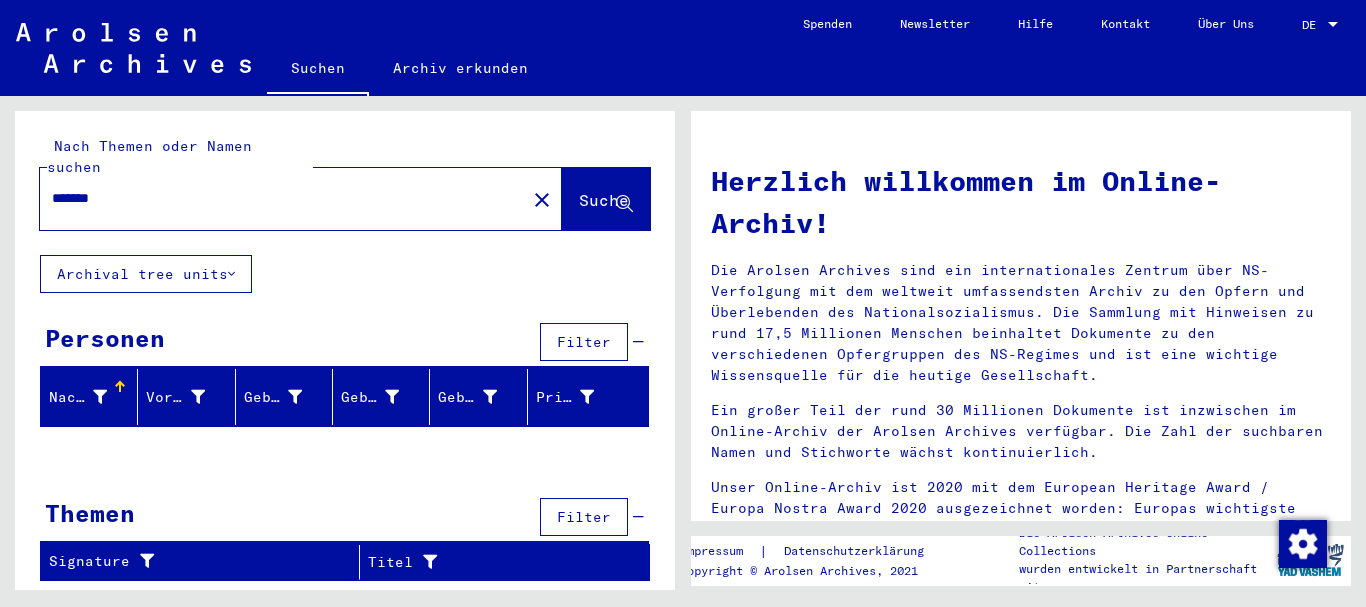 type on "*******" 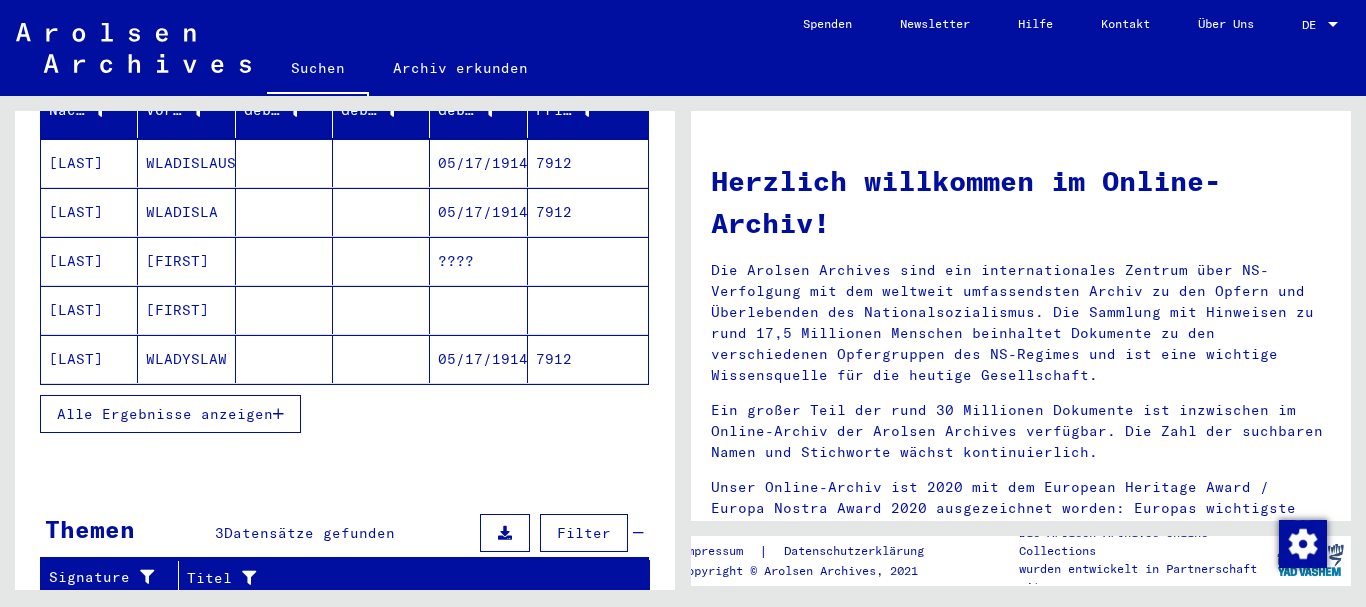 scroll, scrollTop: 300, scrollLeft: 0, axis: vertical 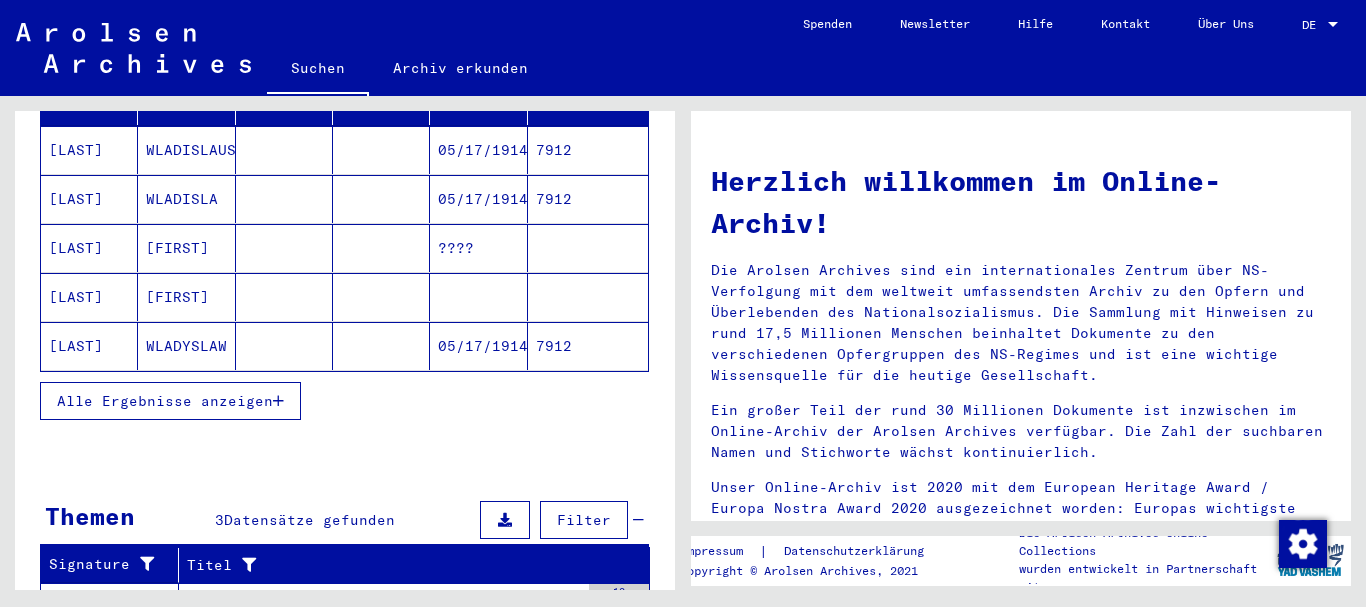 click on "[LAST]" 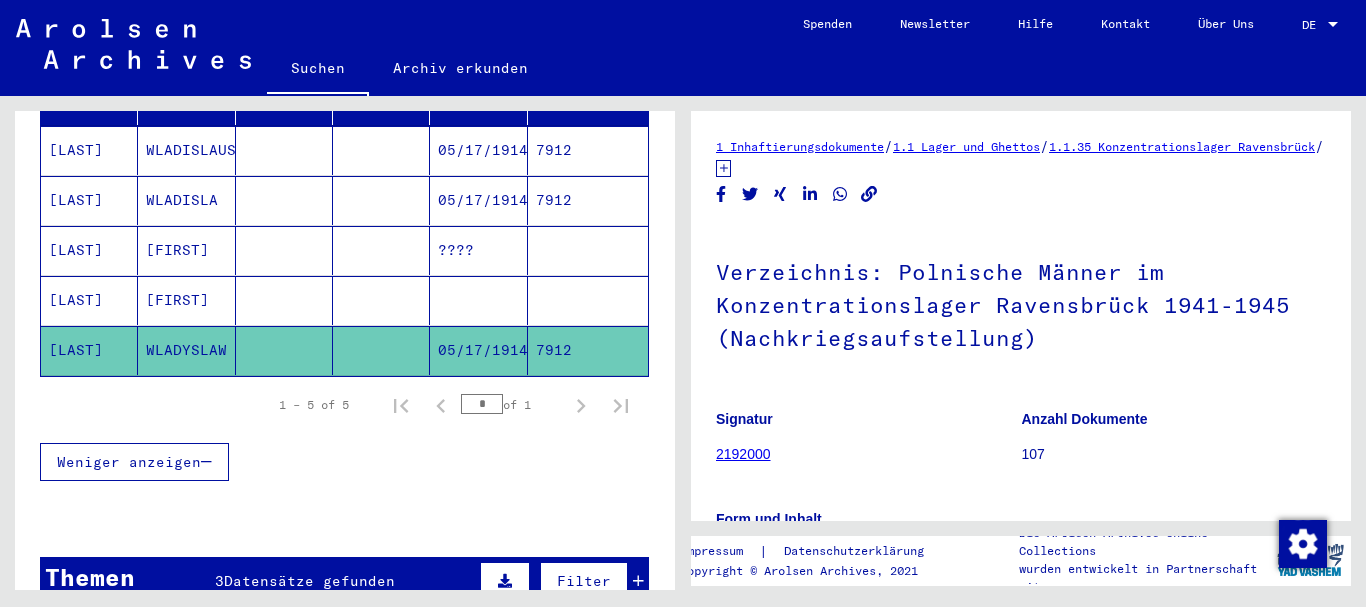 scroll, scrollTop: 0, scrollLeft: 0, axis: both 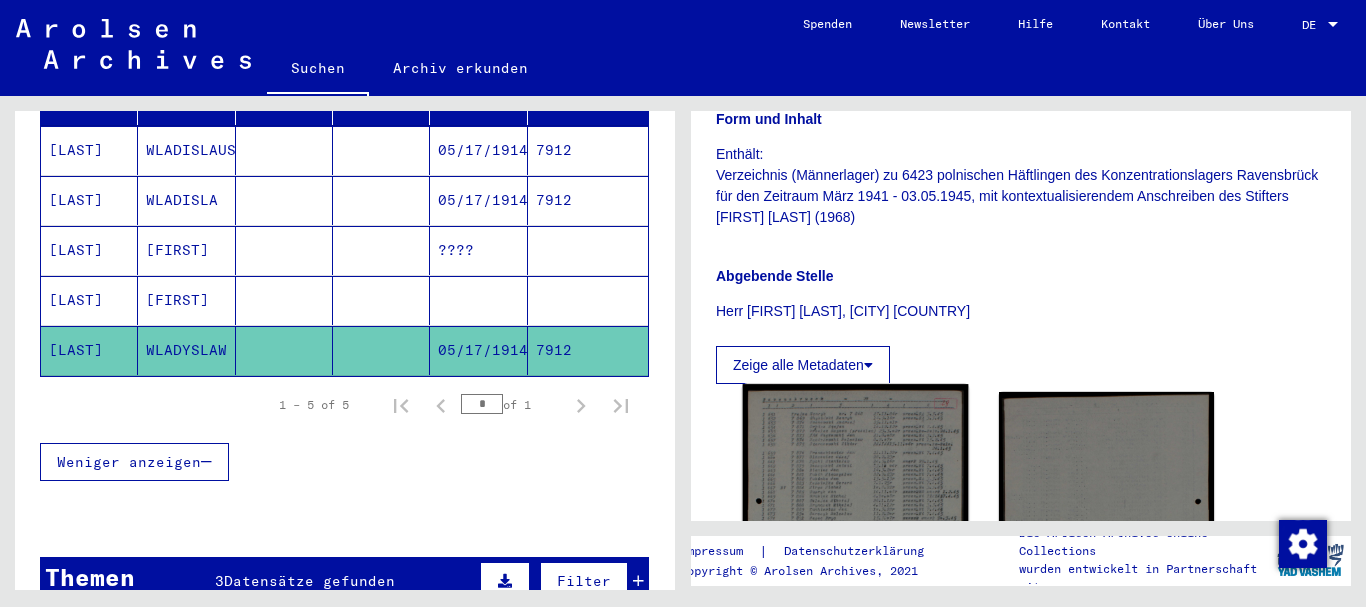 click 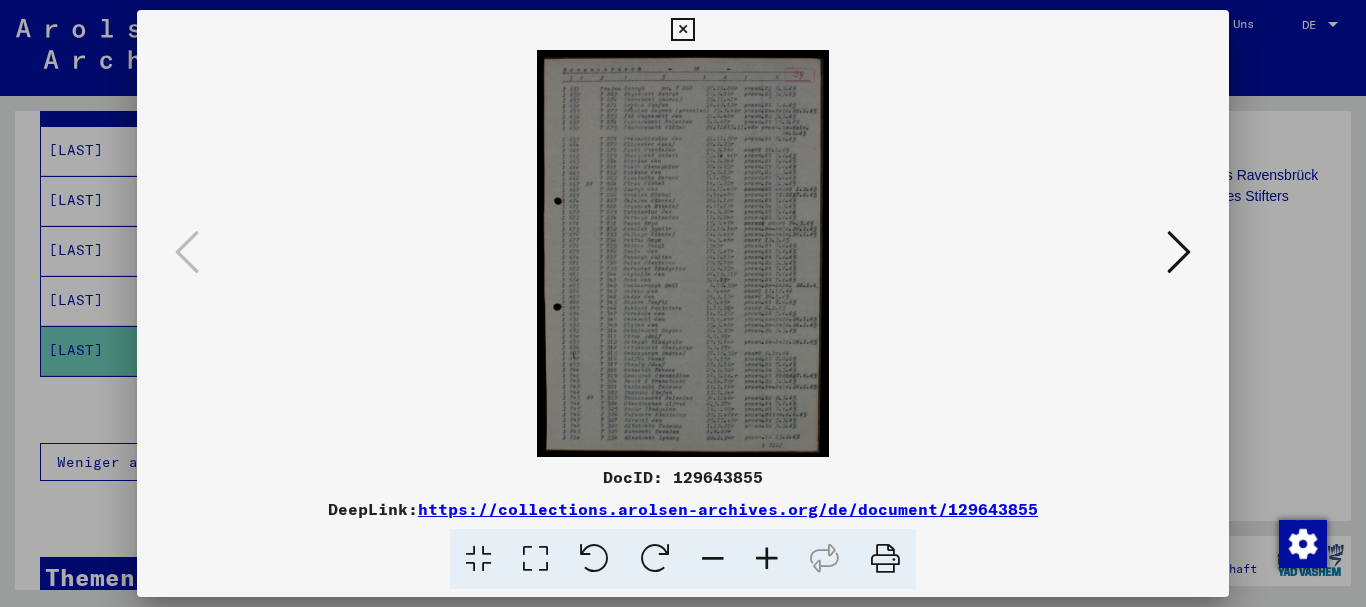 click at bounding box center (683, 253) 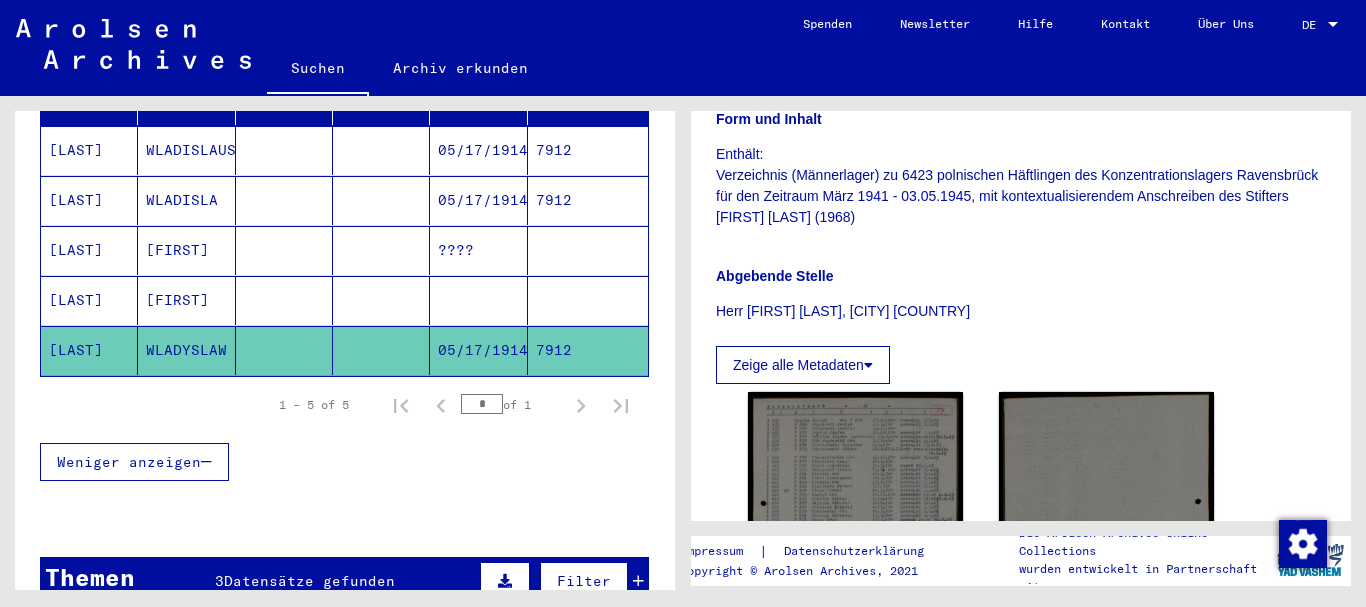 click on "[LAST]" at bounding box center [89, 350] 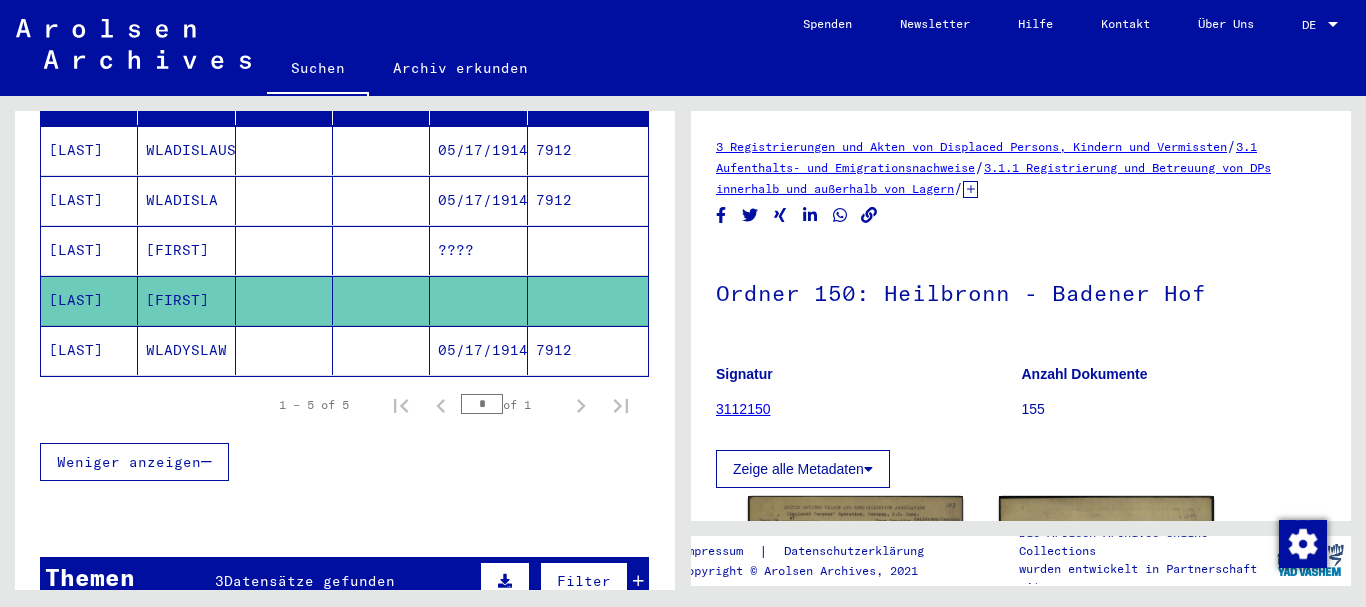 scroll, scrollTop: 129, scrollLeft: 0, axis: vertical 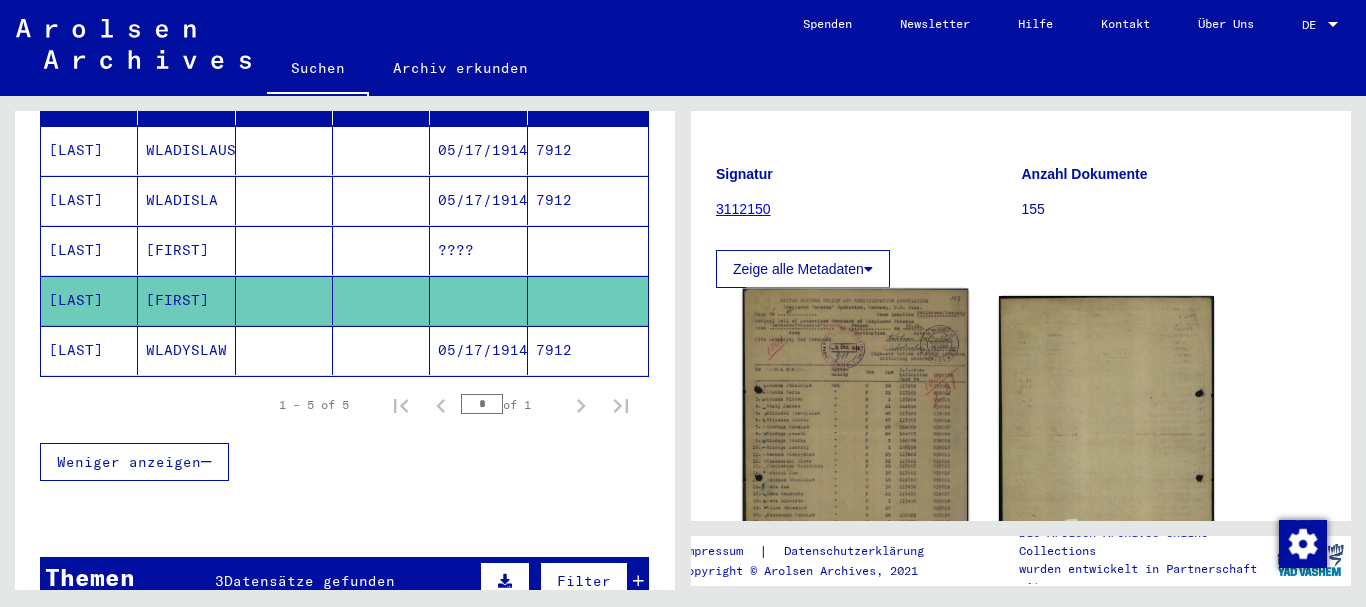 click 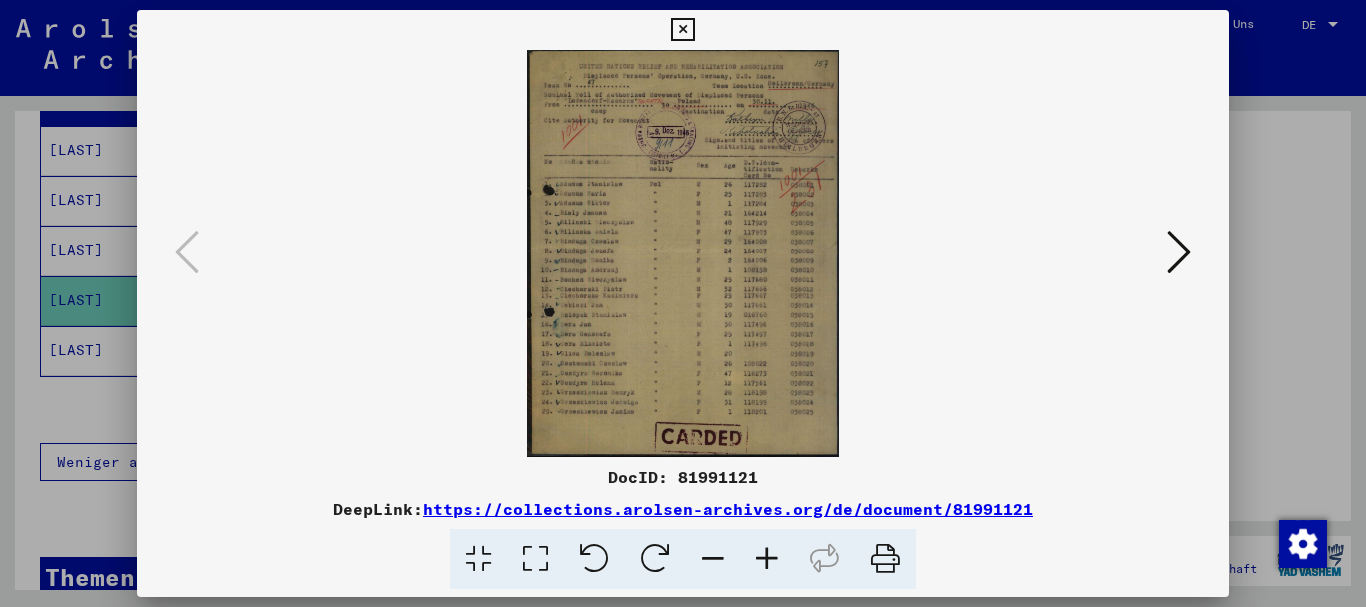 click at bounding box center [767, 559] 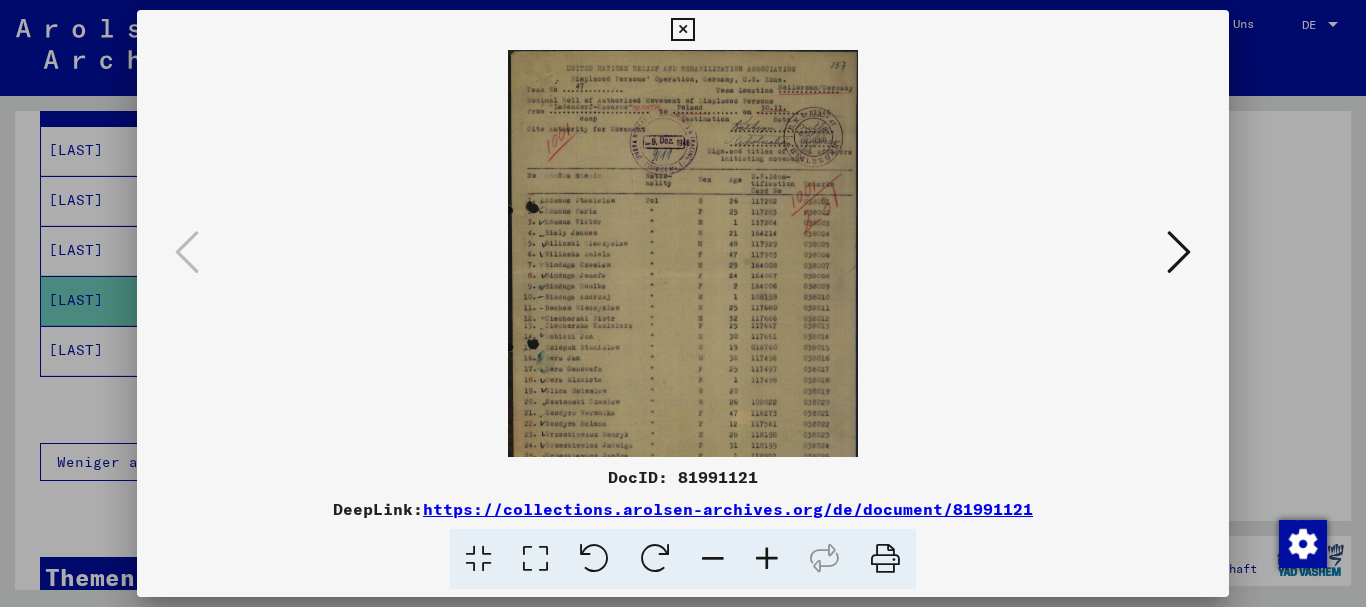 click at bounding box center [767, 559] 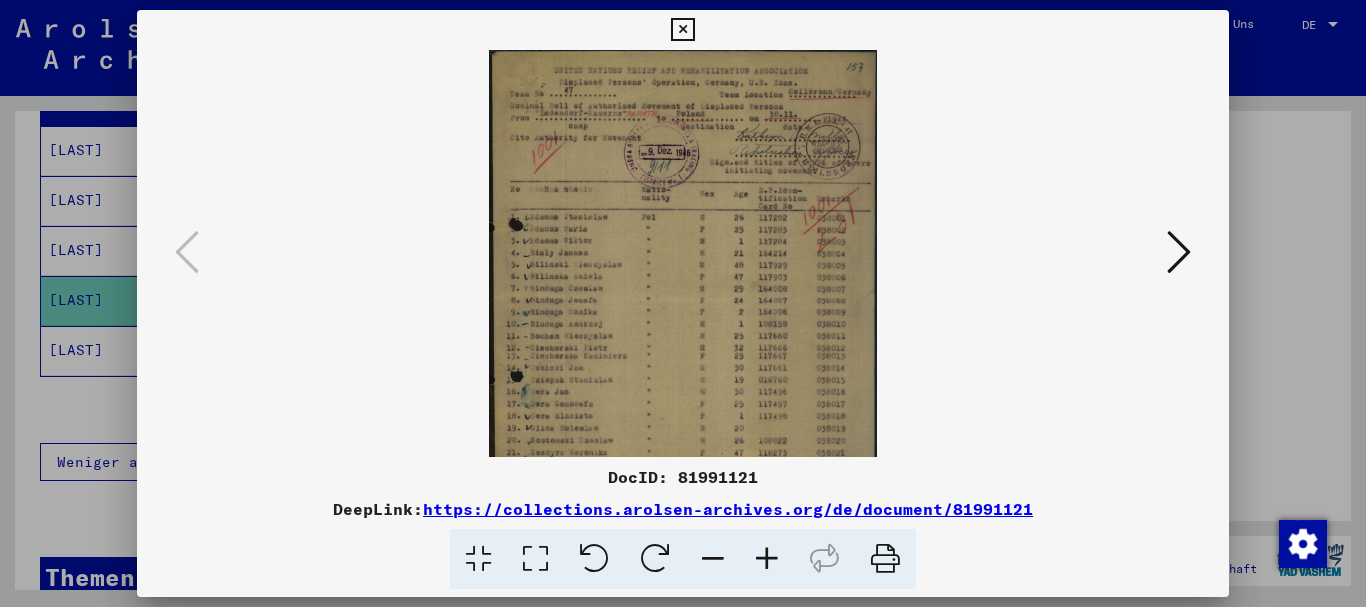 click at bounding box center (767, 559) 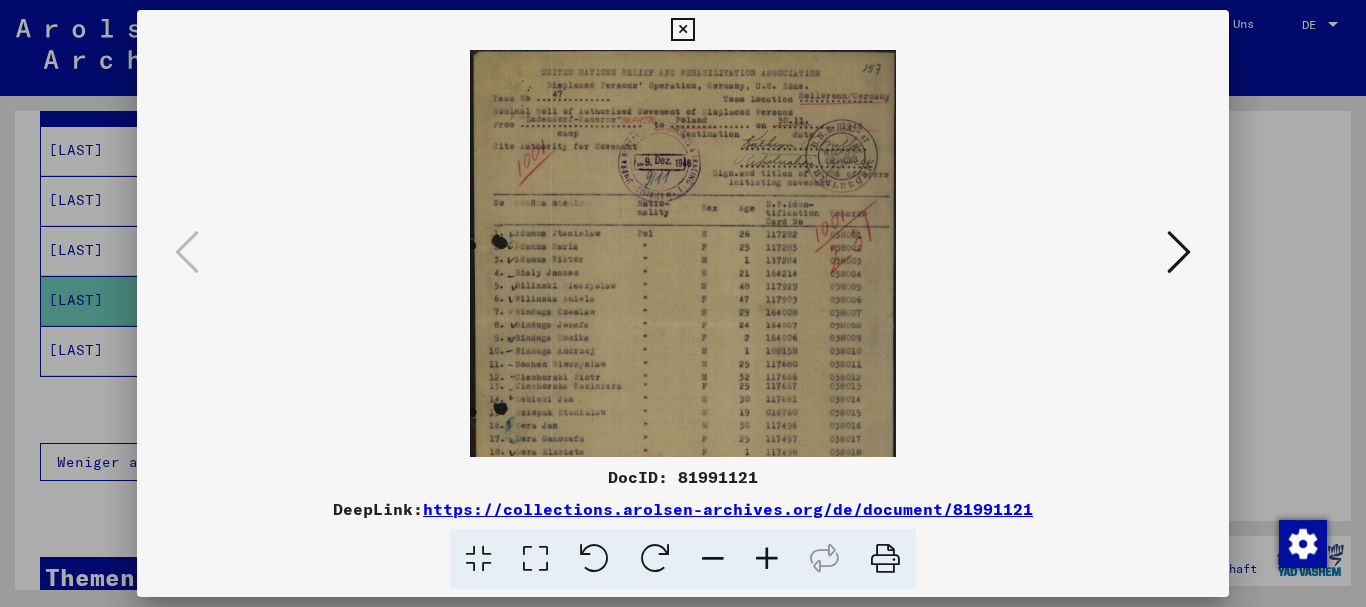 click at bounding box center (767, 559) 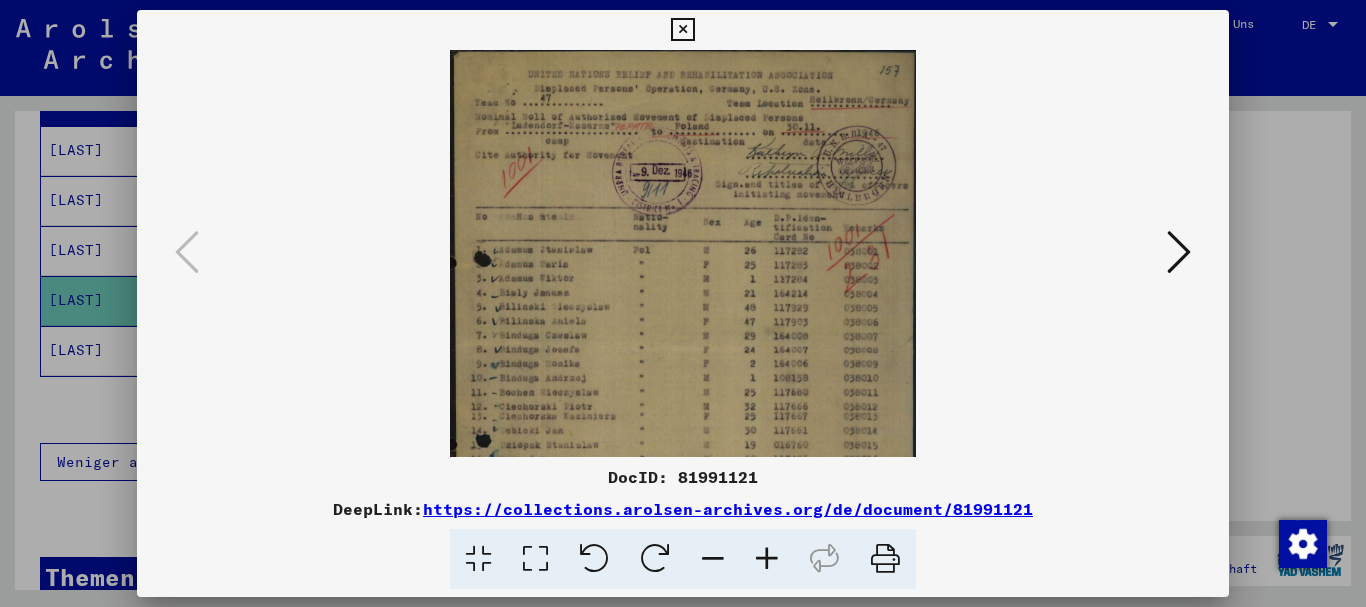 click at bounding box center [767, 559] 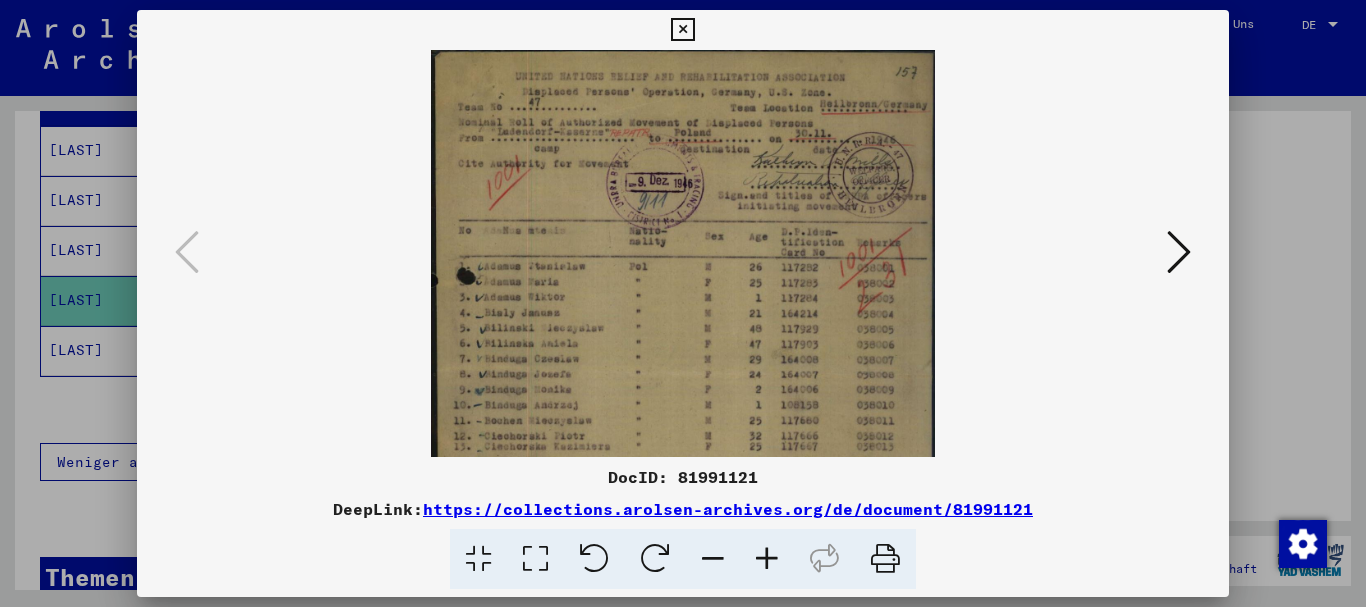 click at bounding box center [767, 559] 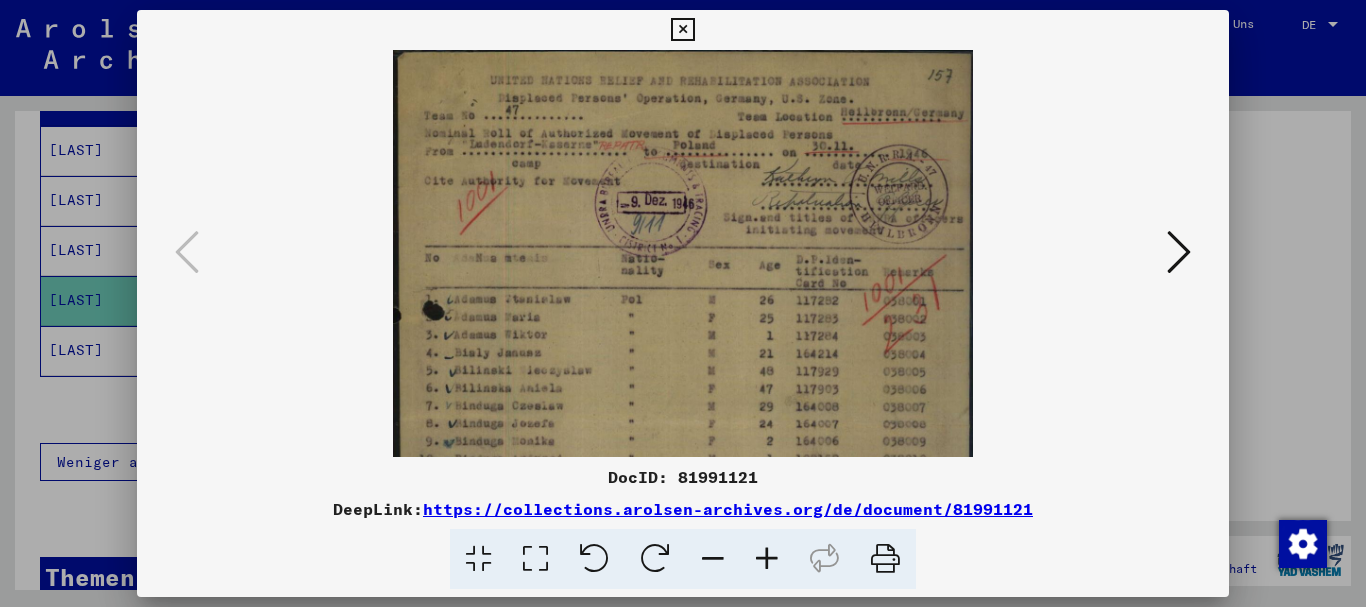 click at bounding box center (767, 559) 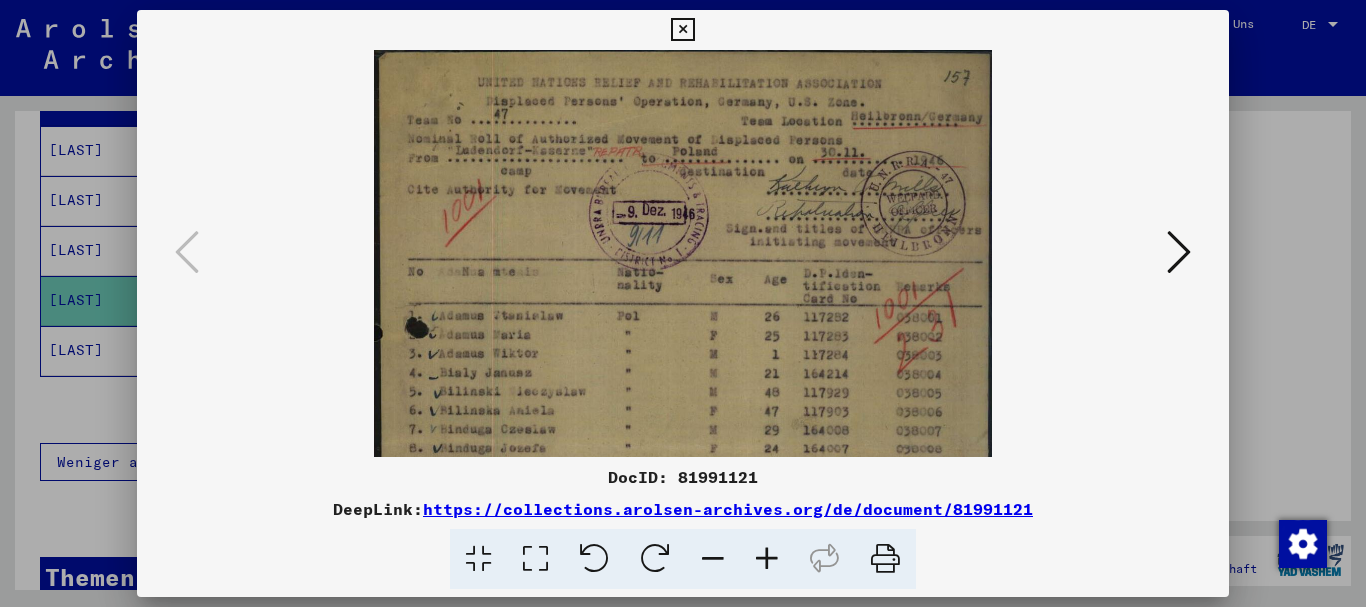 click at bounding box center [767, 559] 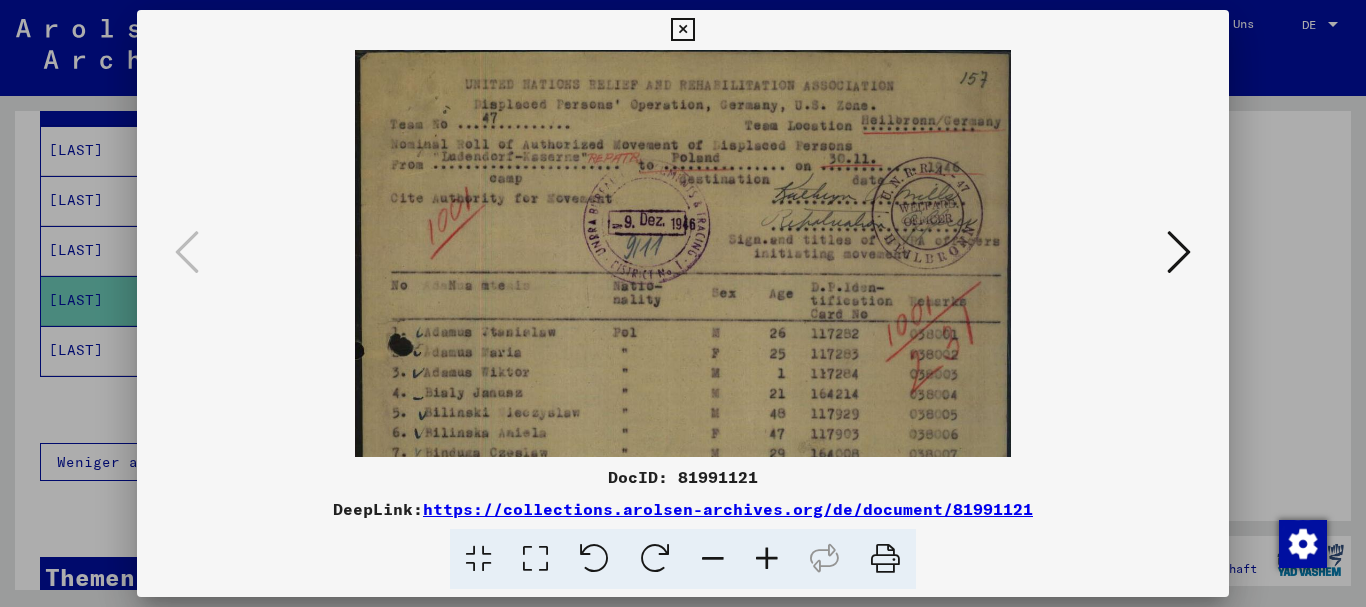 click at bounding box center [767, 559] 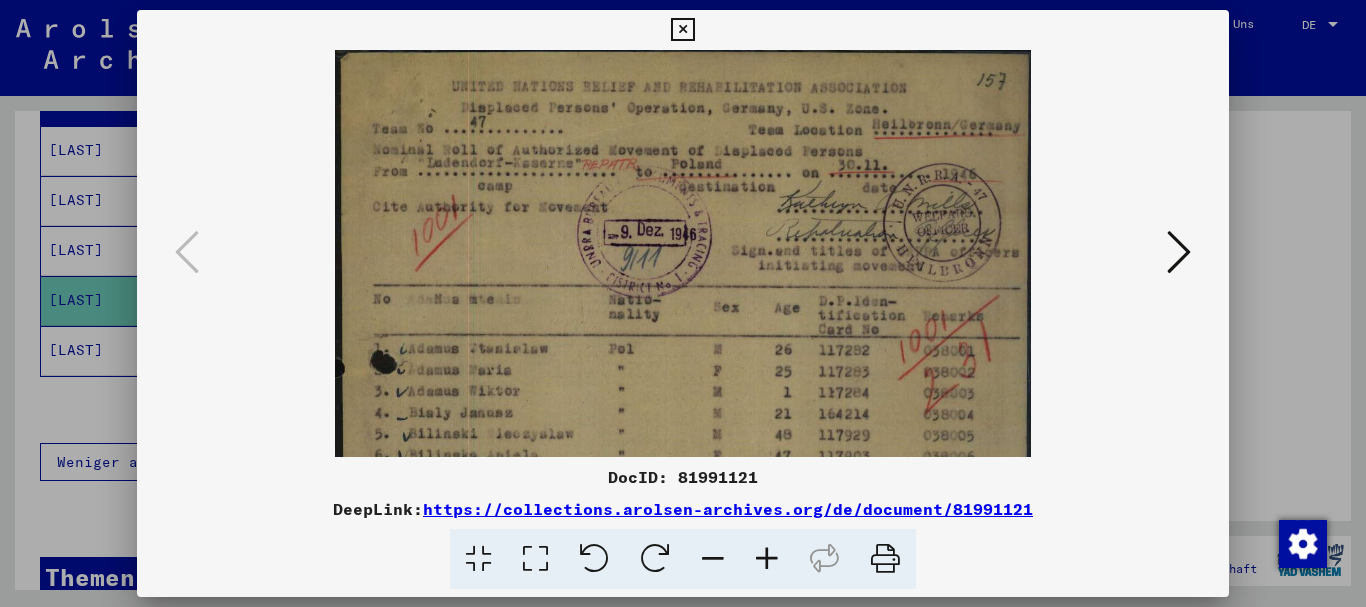 click at bounding box center [767, 559] 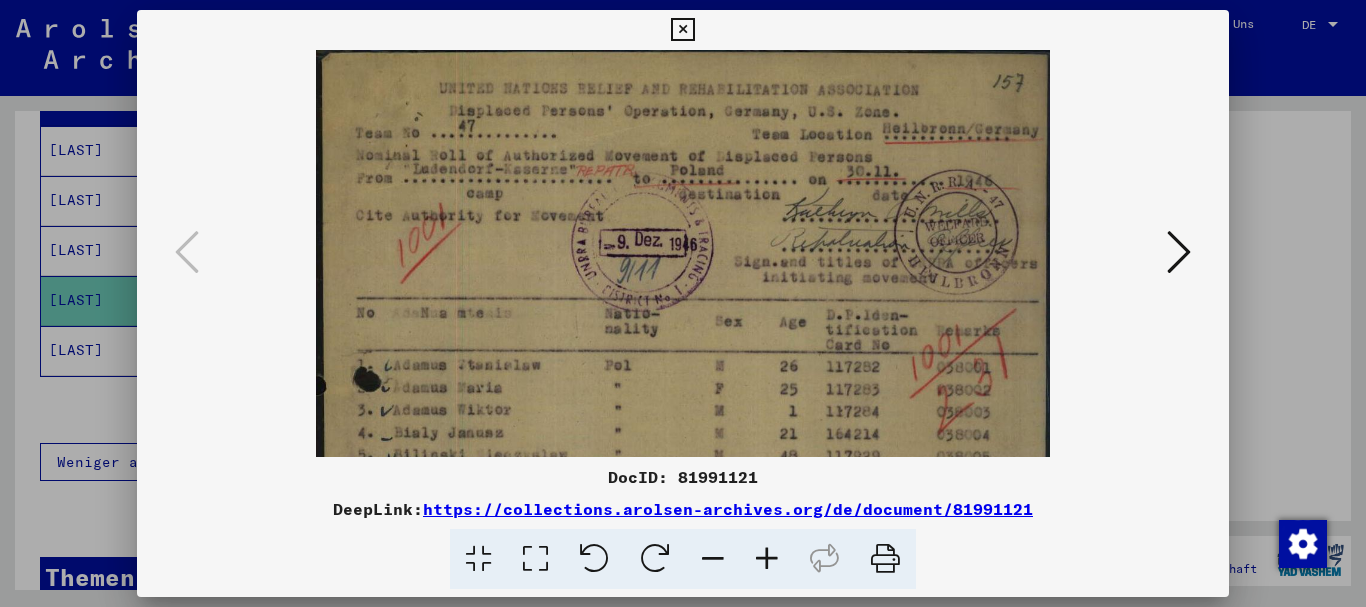 click at bounding box center [767, 559] 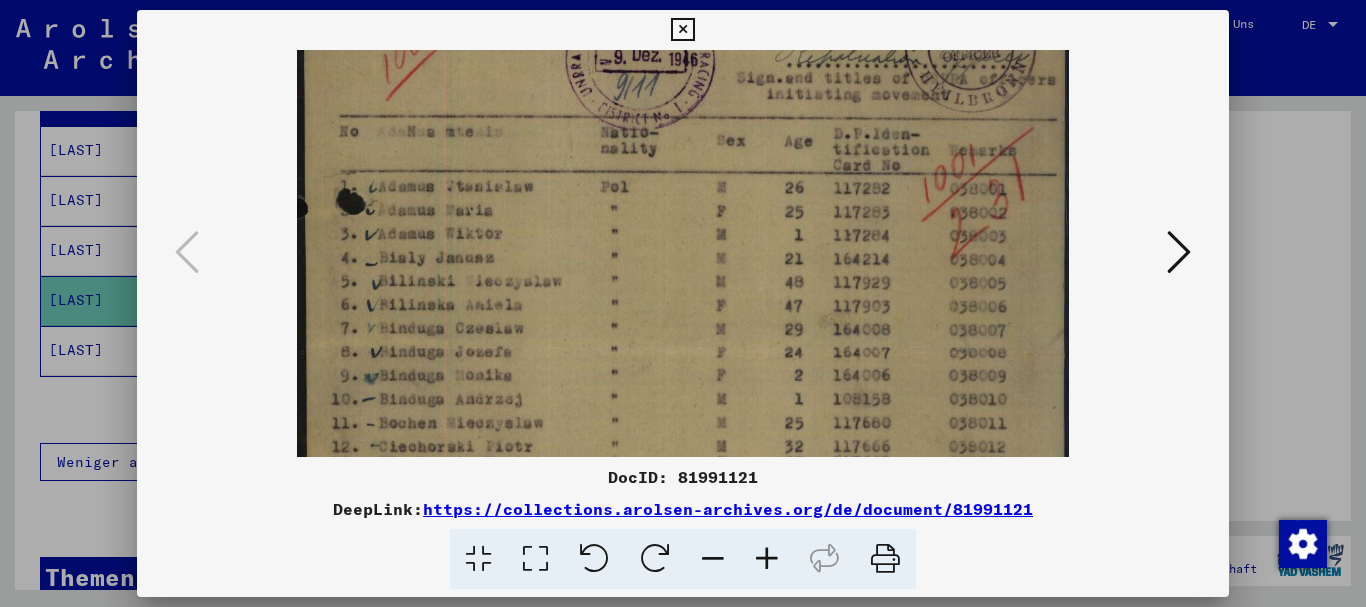 scroll, scrollTop: 236, scrollLeft: 0, axis: vertical 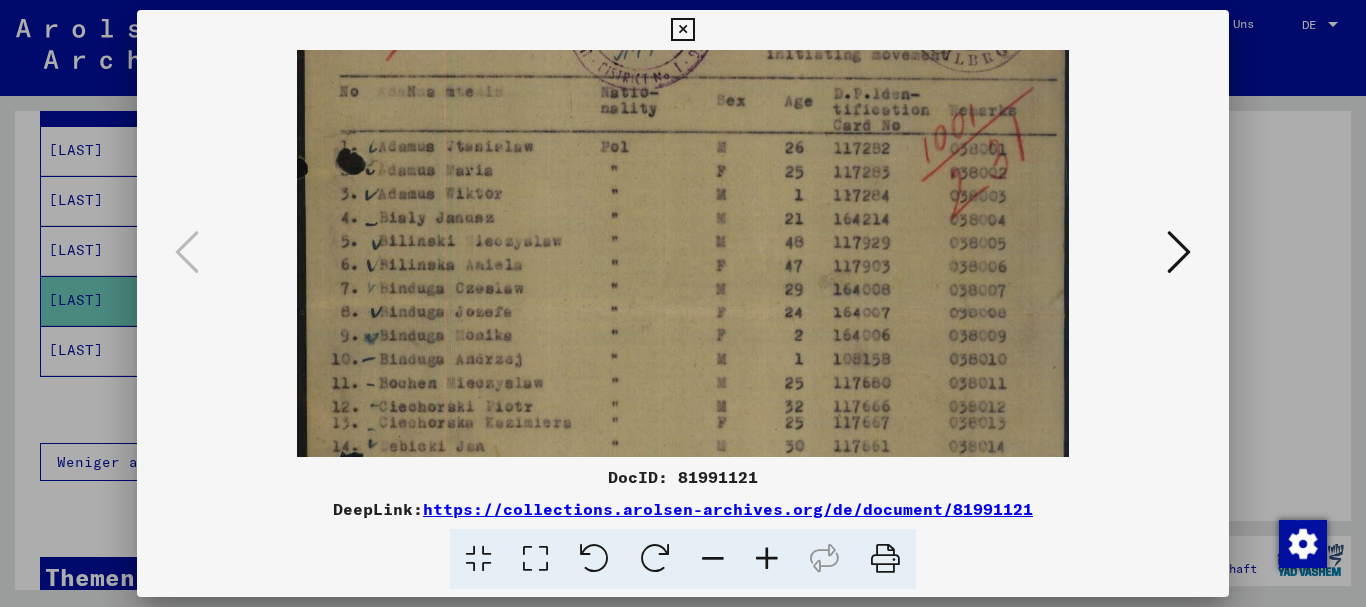 drag, startPoint x: 823, startPoint y: 392, endPoint x: 800, endPoint y: 156, distance: 237.11812 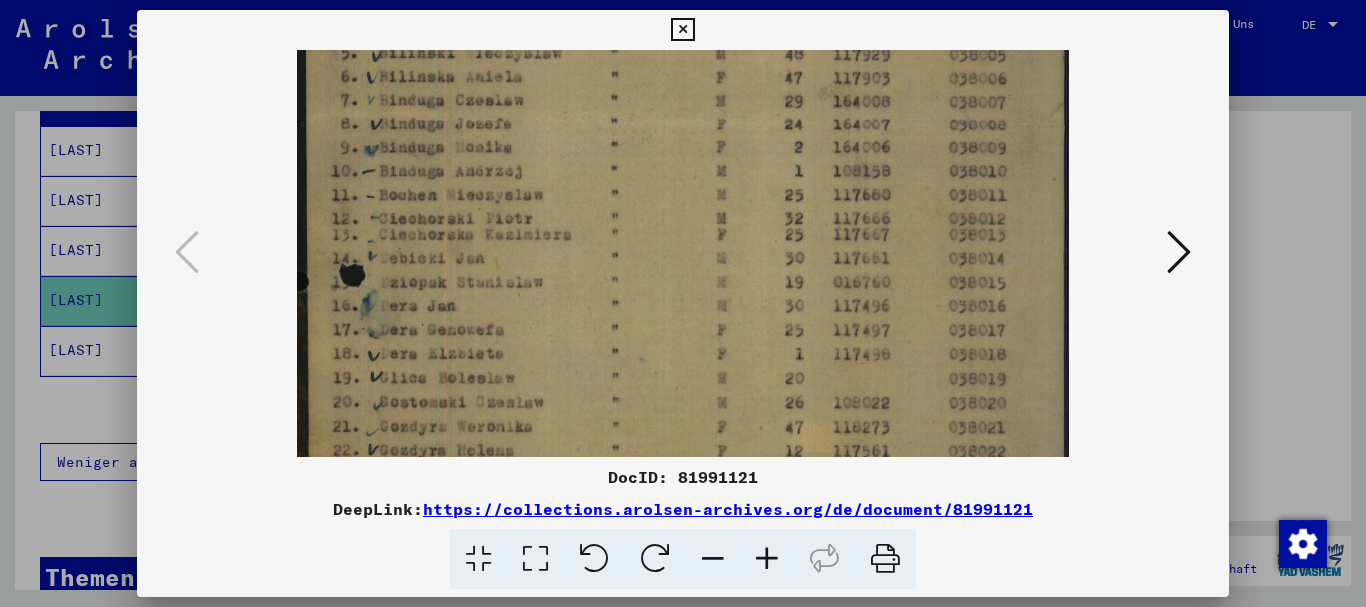 scroll, scrollTop: 445, scrollLeft: 0, axis: vertical 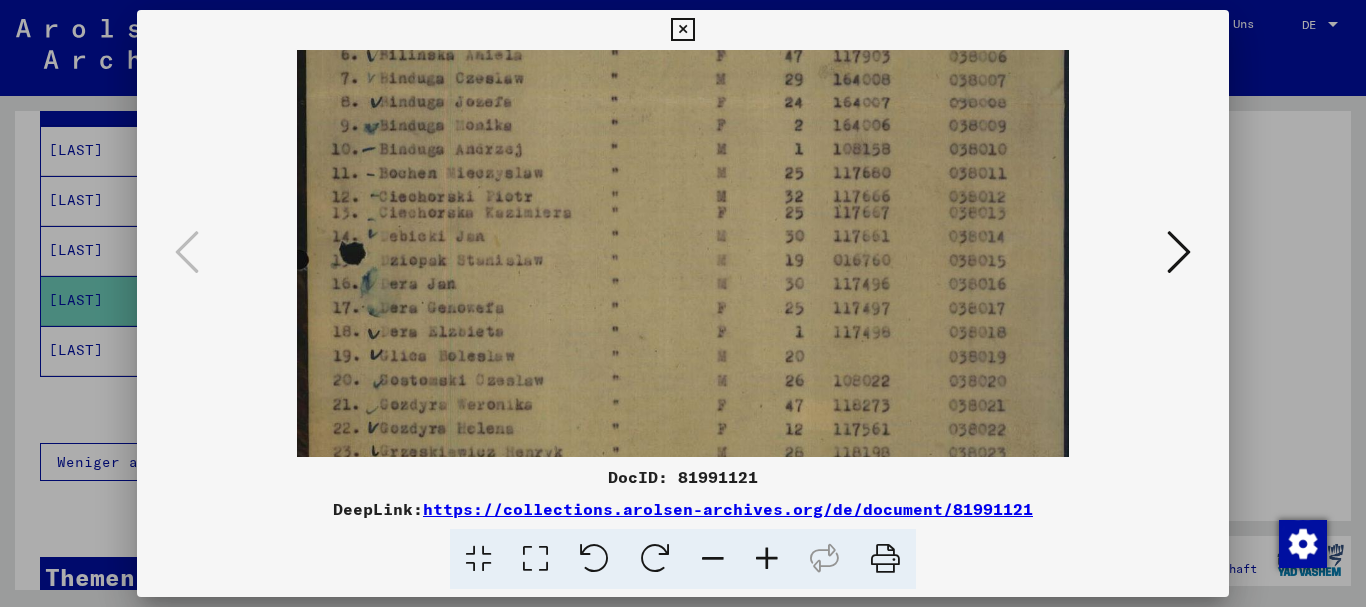drag, startPoint x: 789, startPoint y: 382, endPoint x: 779, endPoint y: 173, distance: 209.2391 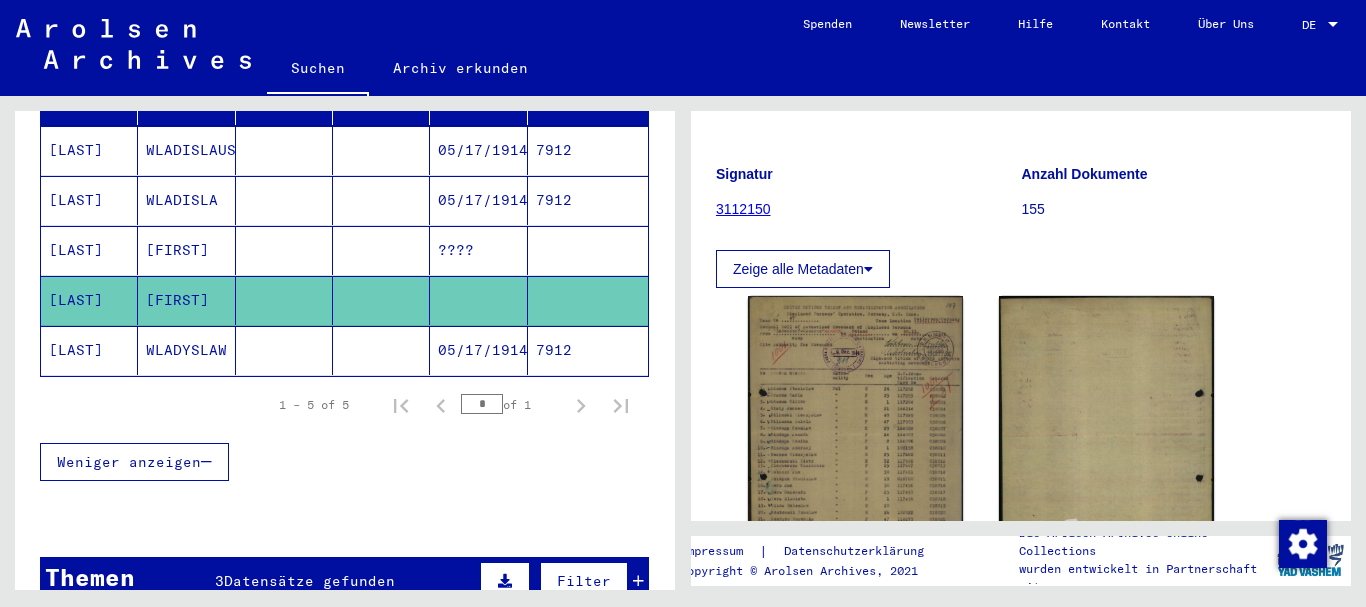 click on "[LAST]" at bounding box center (89, 300) 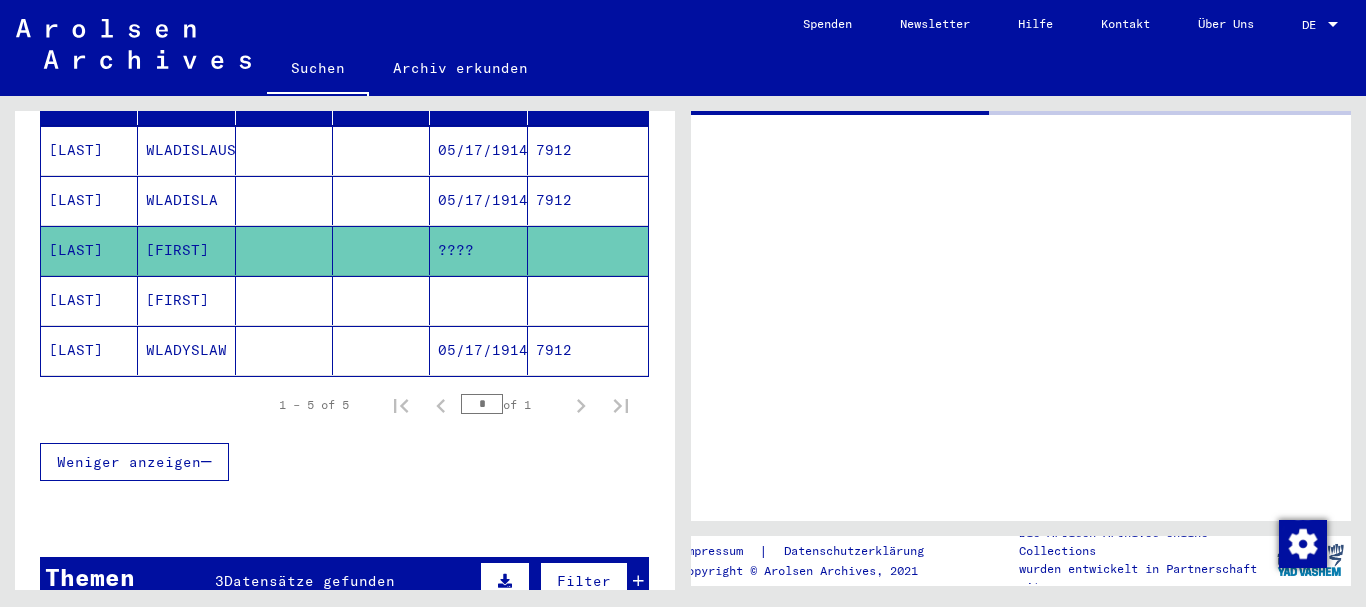 click on "[LAST]" 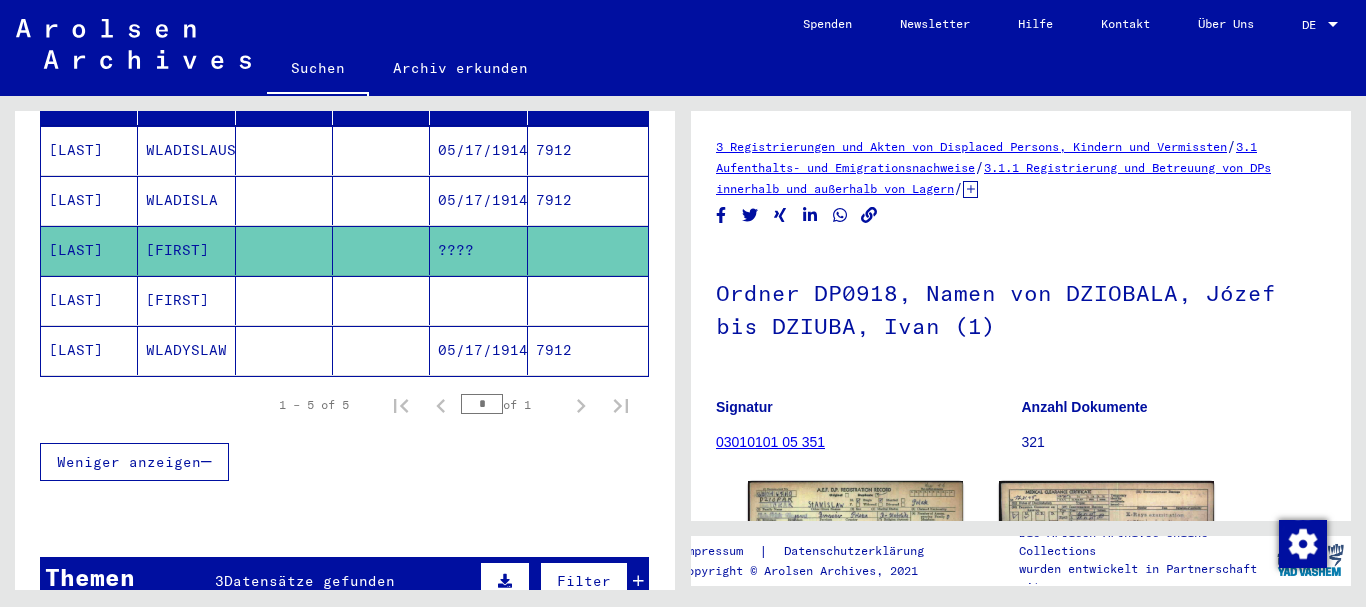 scroll, scrollTop: 0, scrollLeft: 0, axis: both 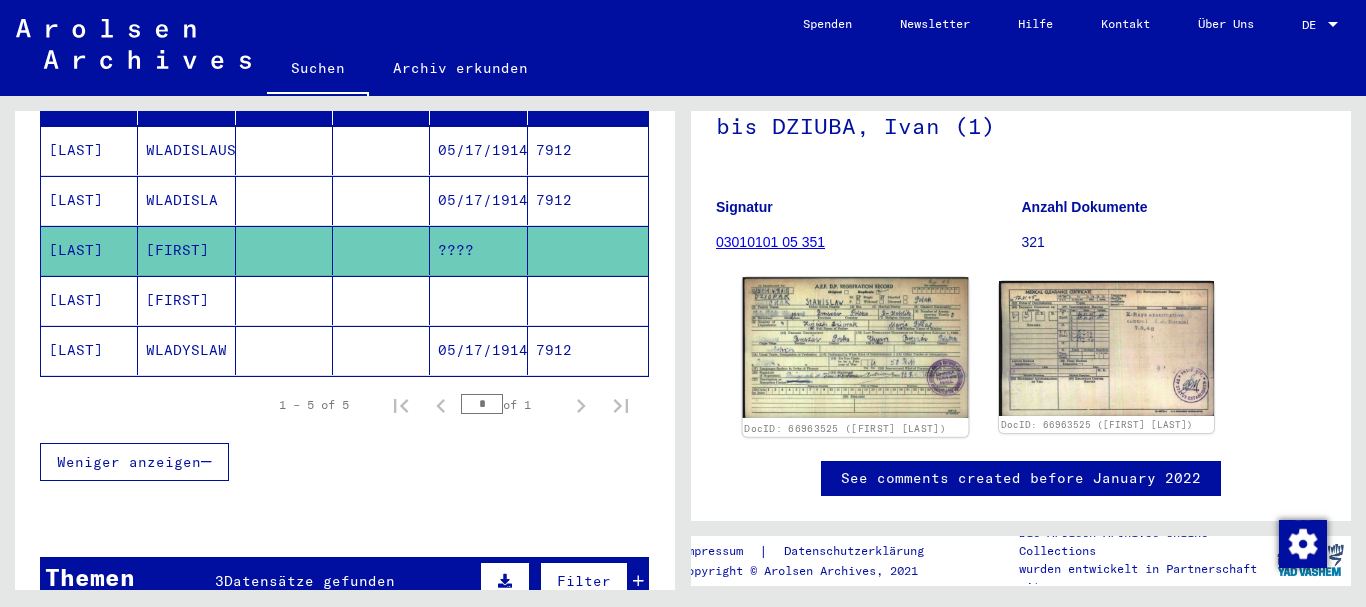 click 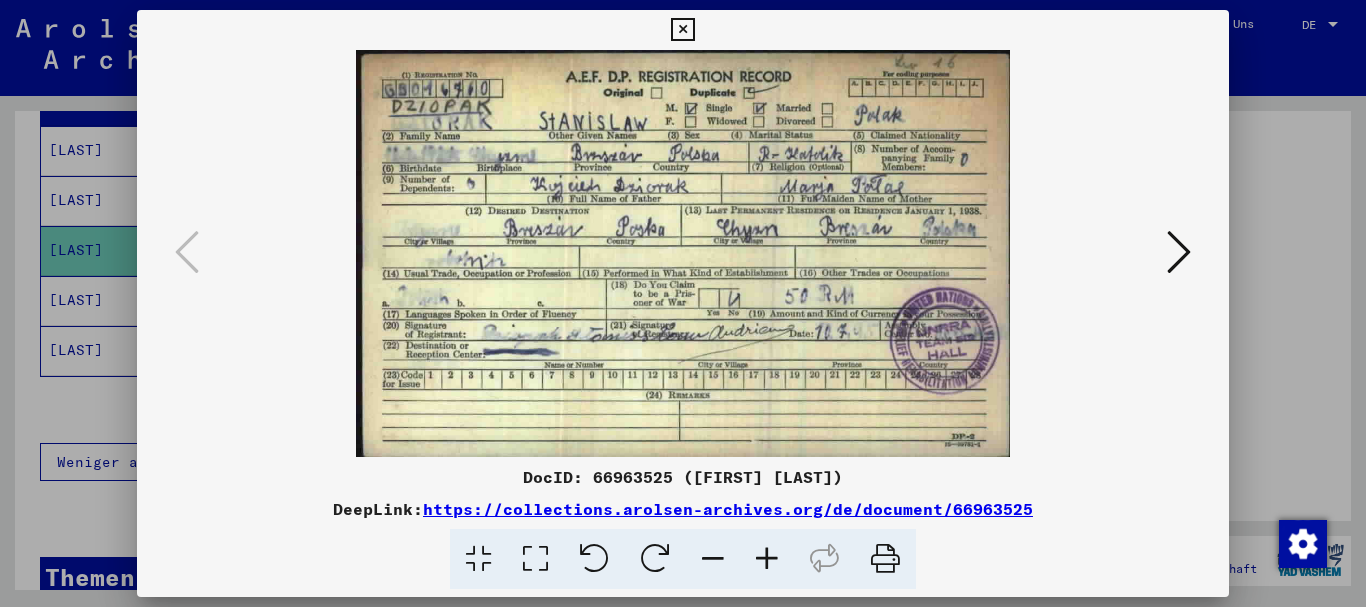 click at bounding box center [767, 559] 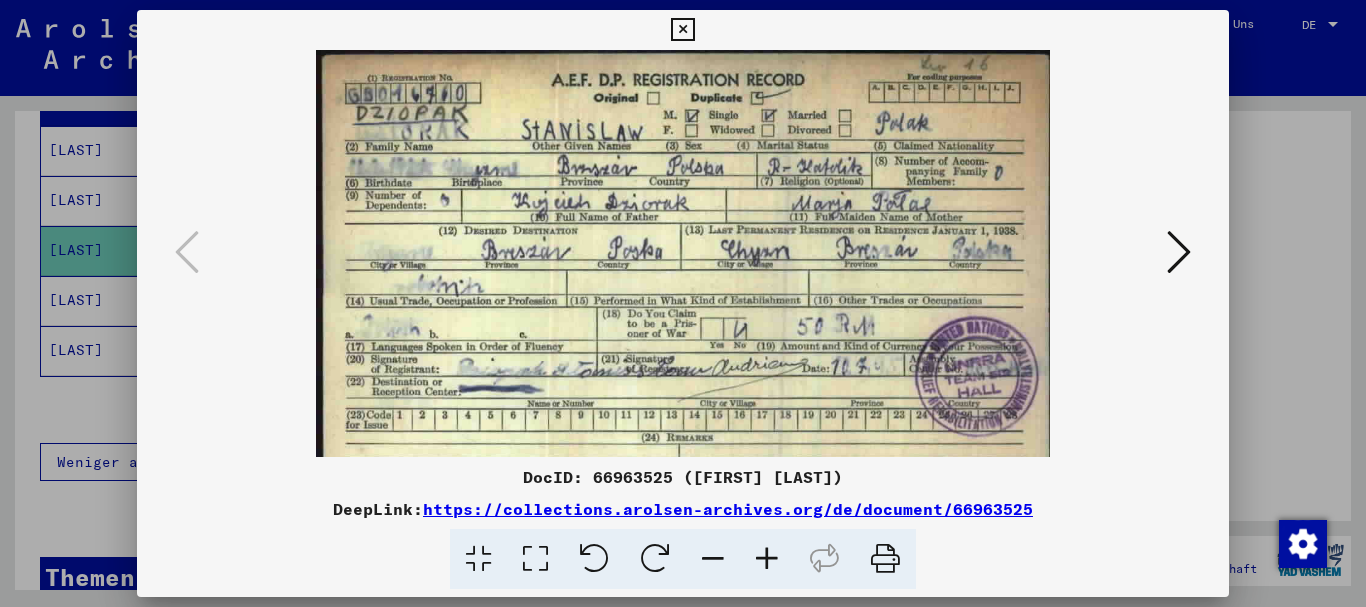 click at bounding box center [767, 559] 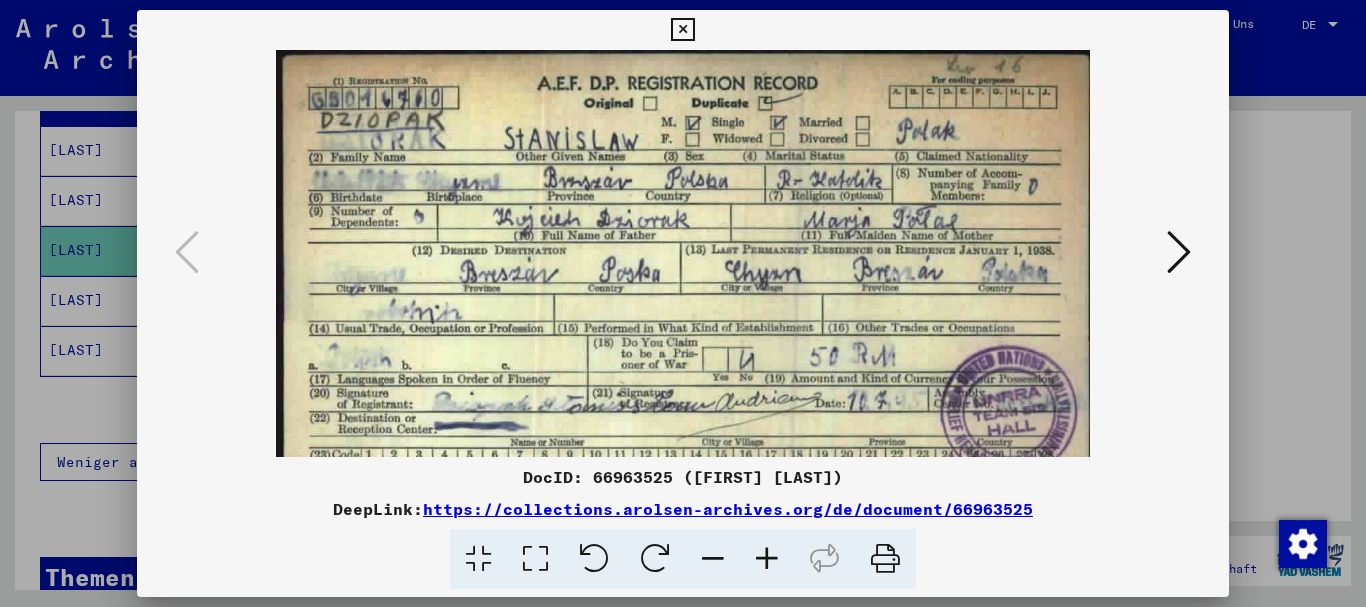 click at bounding box center (767, 559) 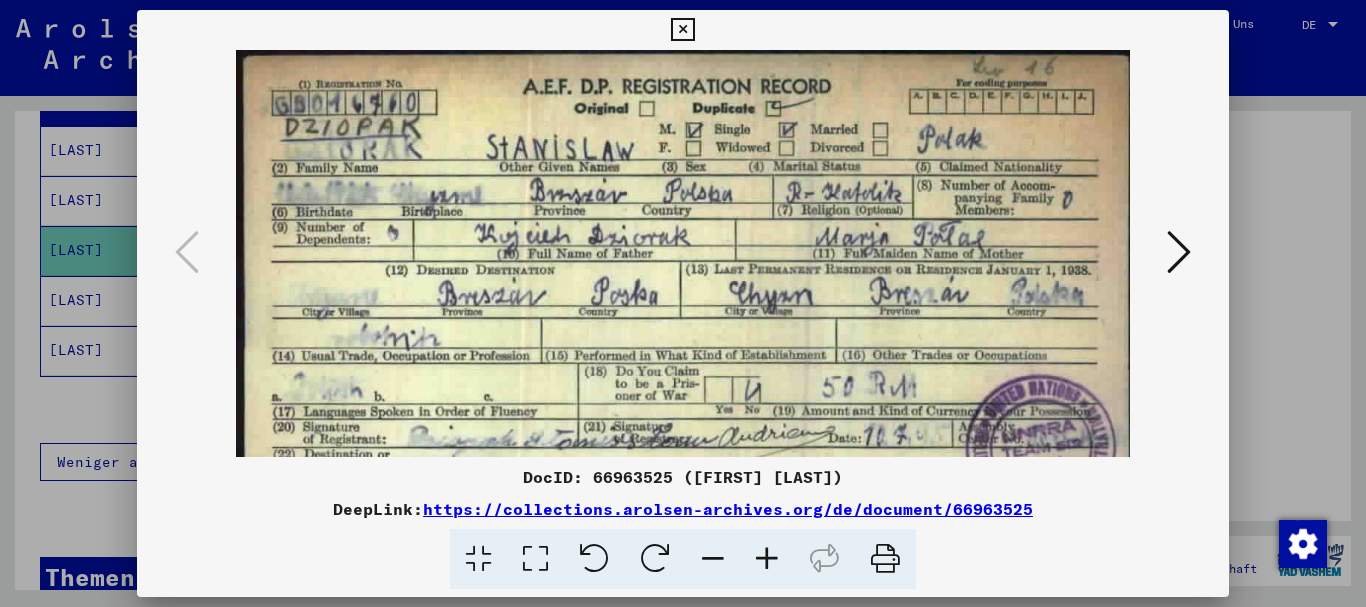 click at bounding box center [767, 559] 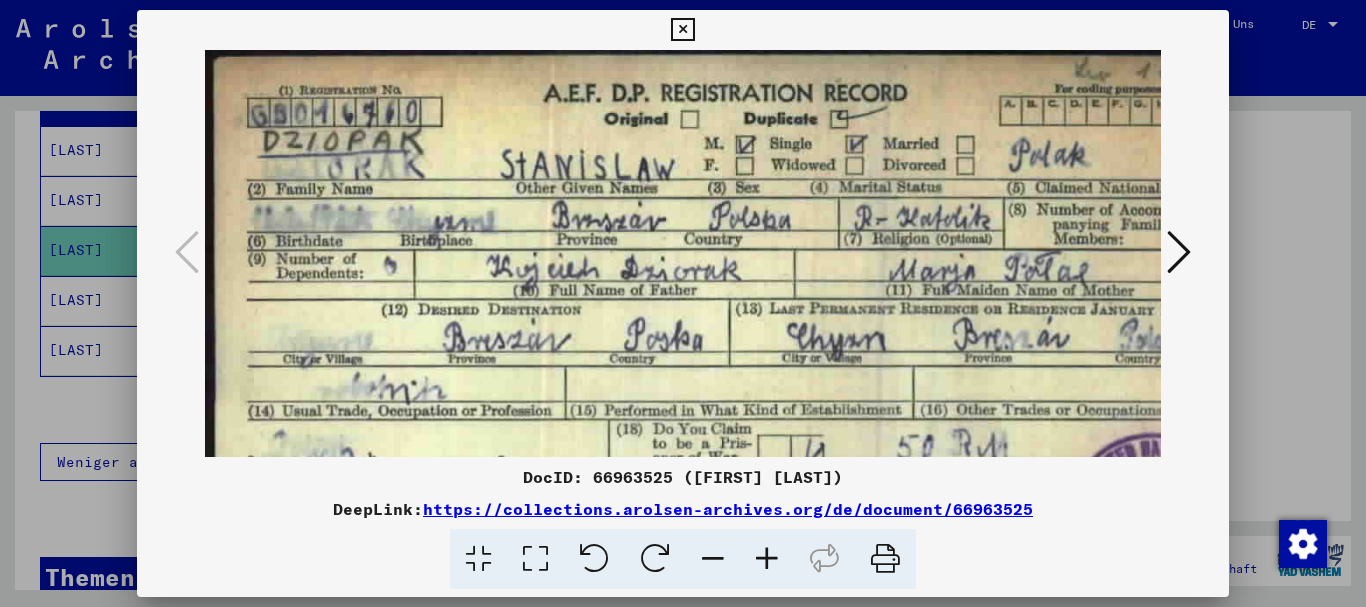 click at bounding box center (767, 559) 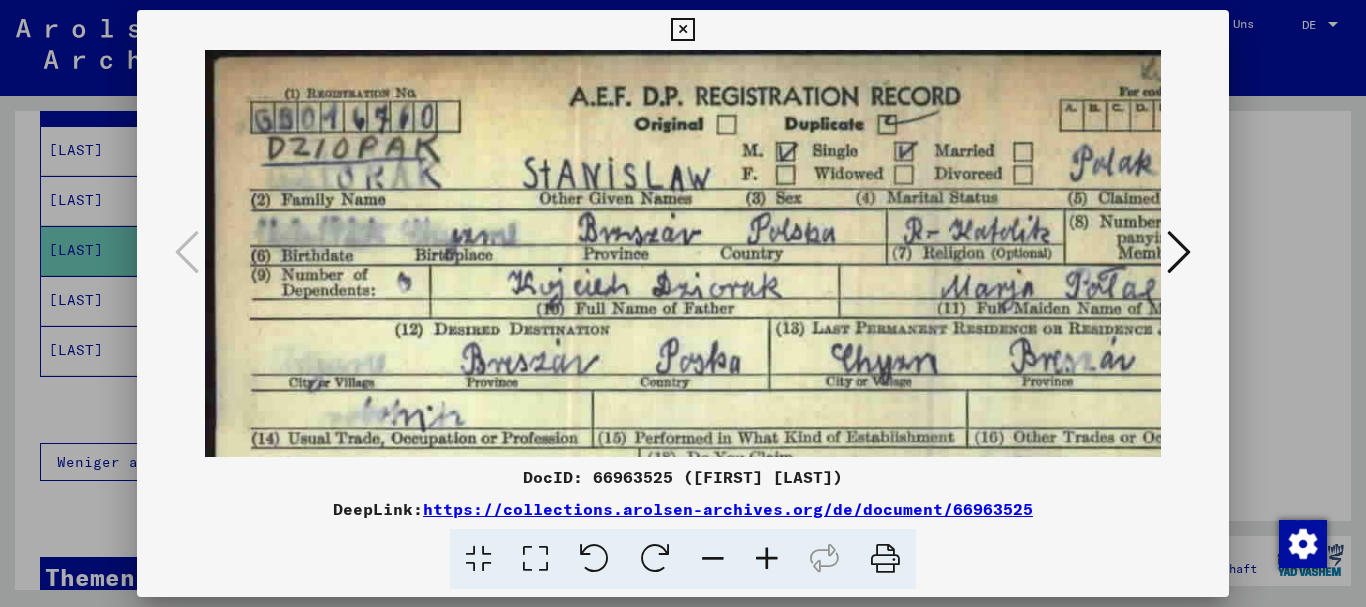 click at bounding box center (682, 30) 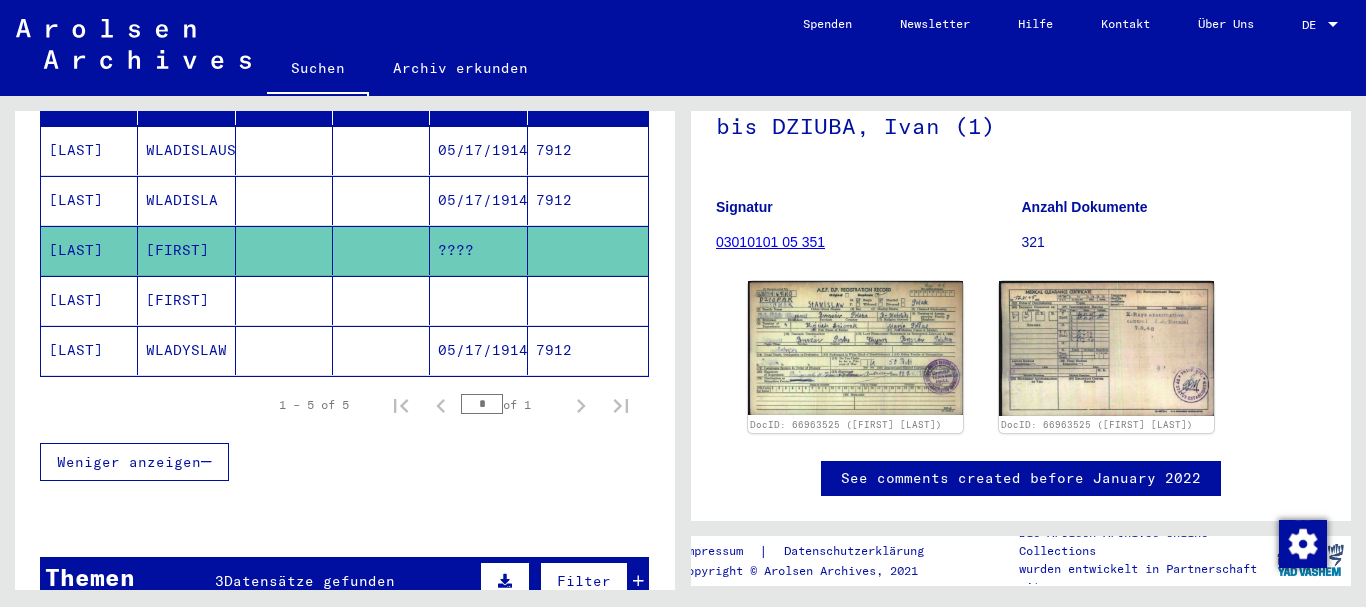 click on "WLADISLA" at bounding box center [186, 250] 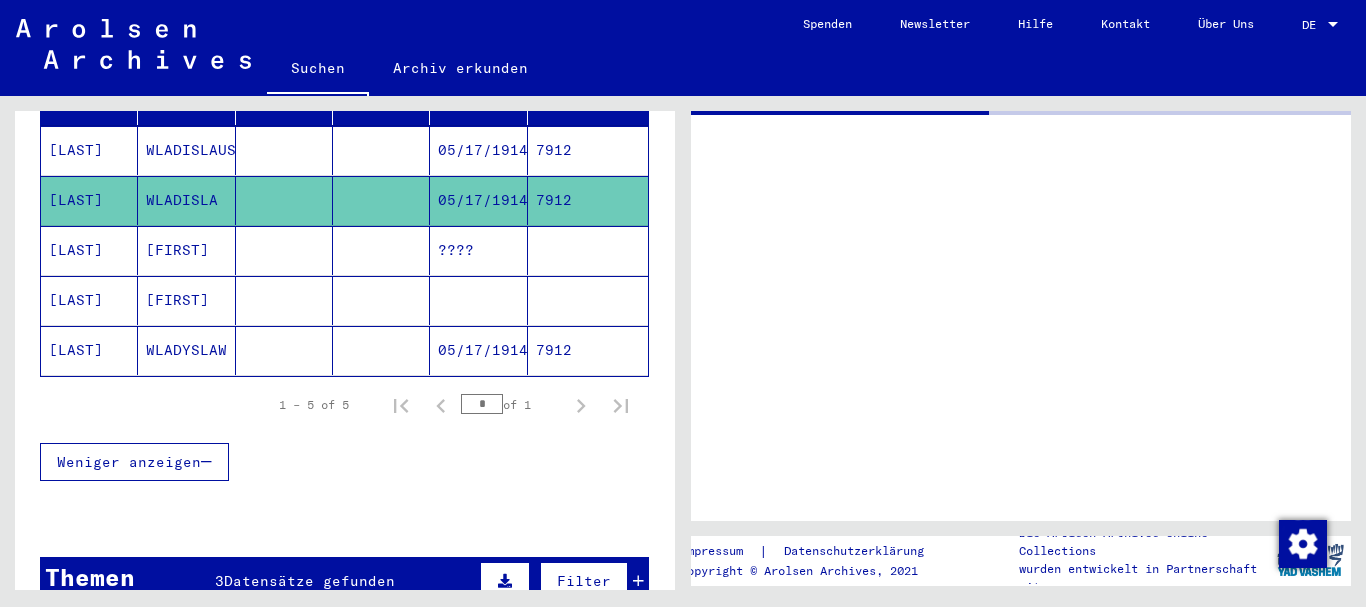 click on "WLADISLA" 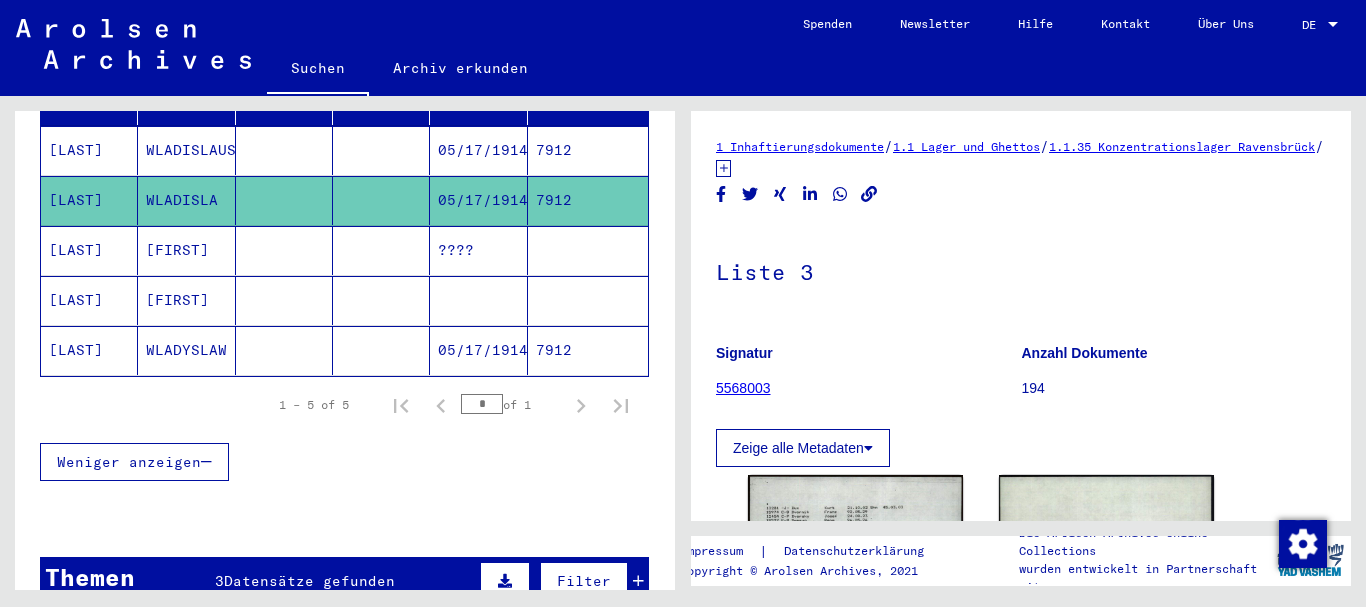 scroll, scrollTop: 0, scrollLeft: 0, axis: both 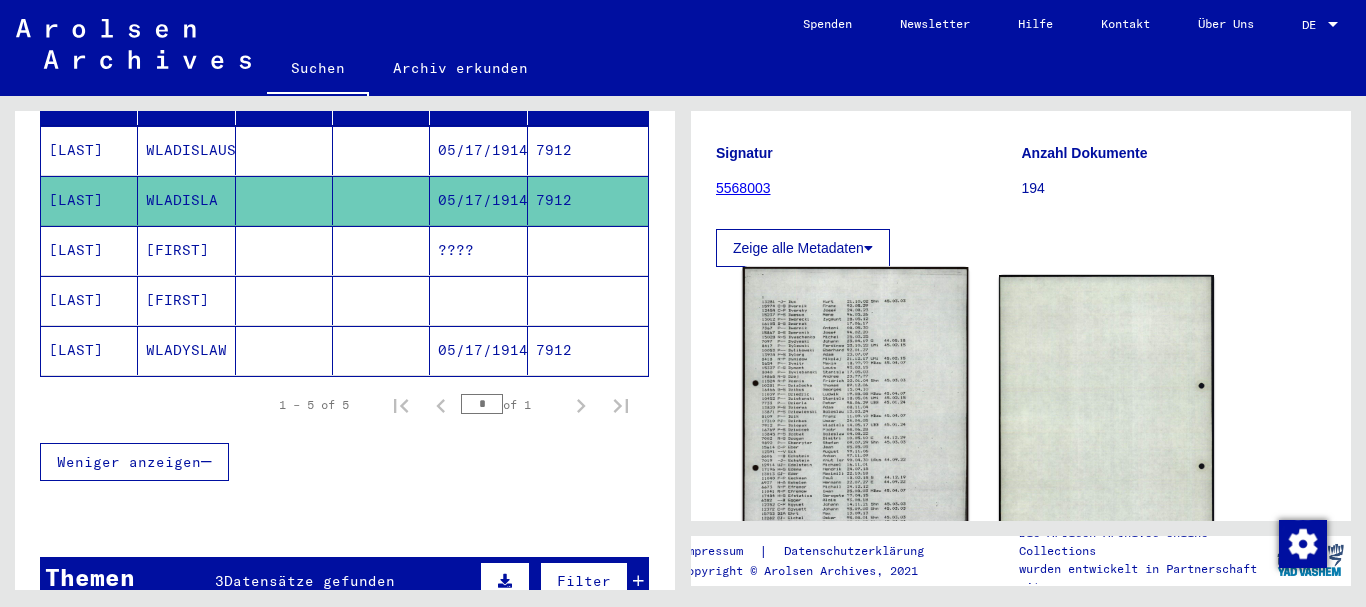 click 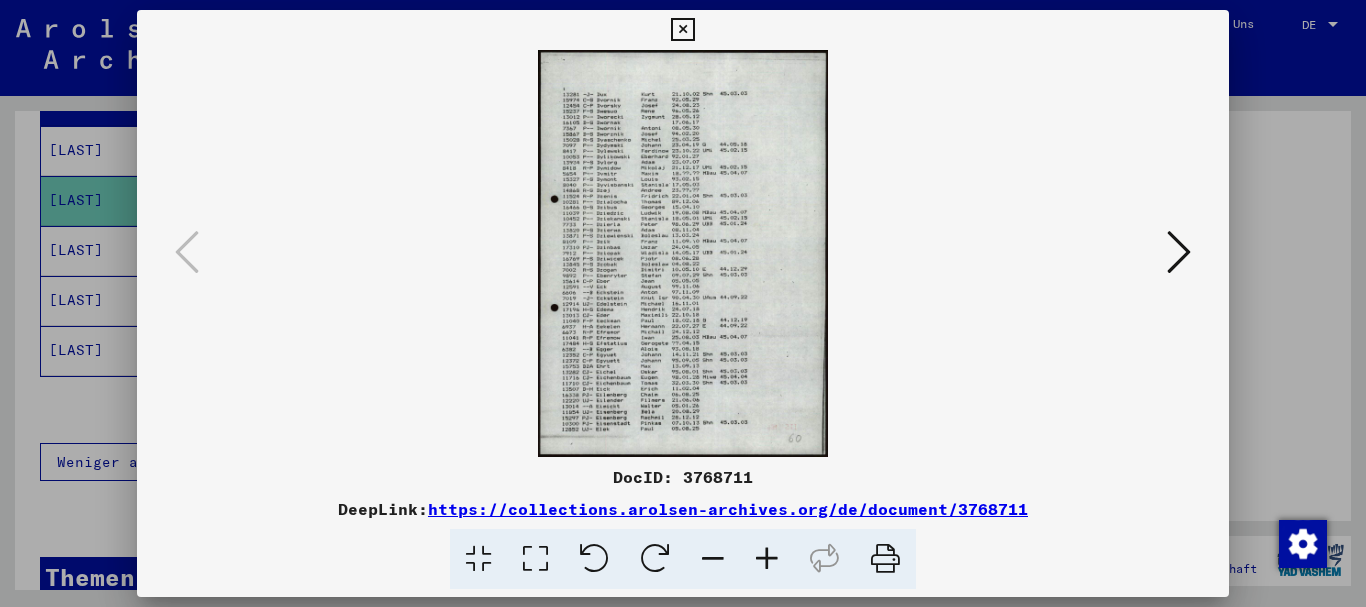 click at bounding box center (767, 559) 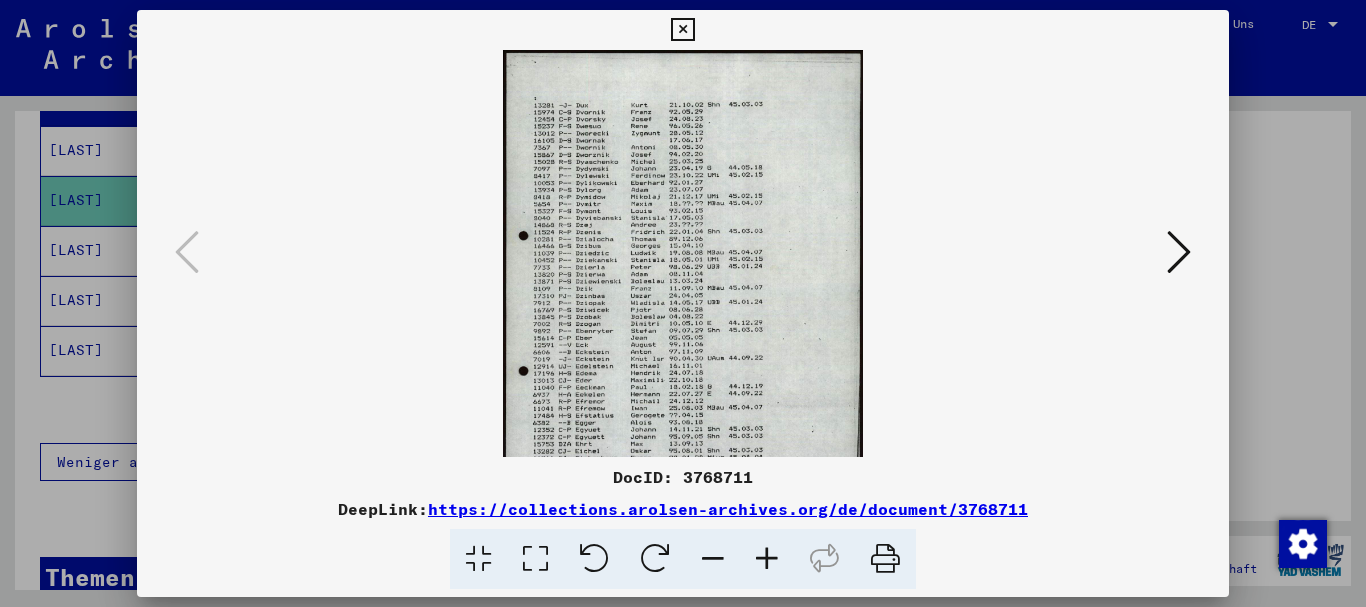 click at bounding box center (767, 559) 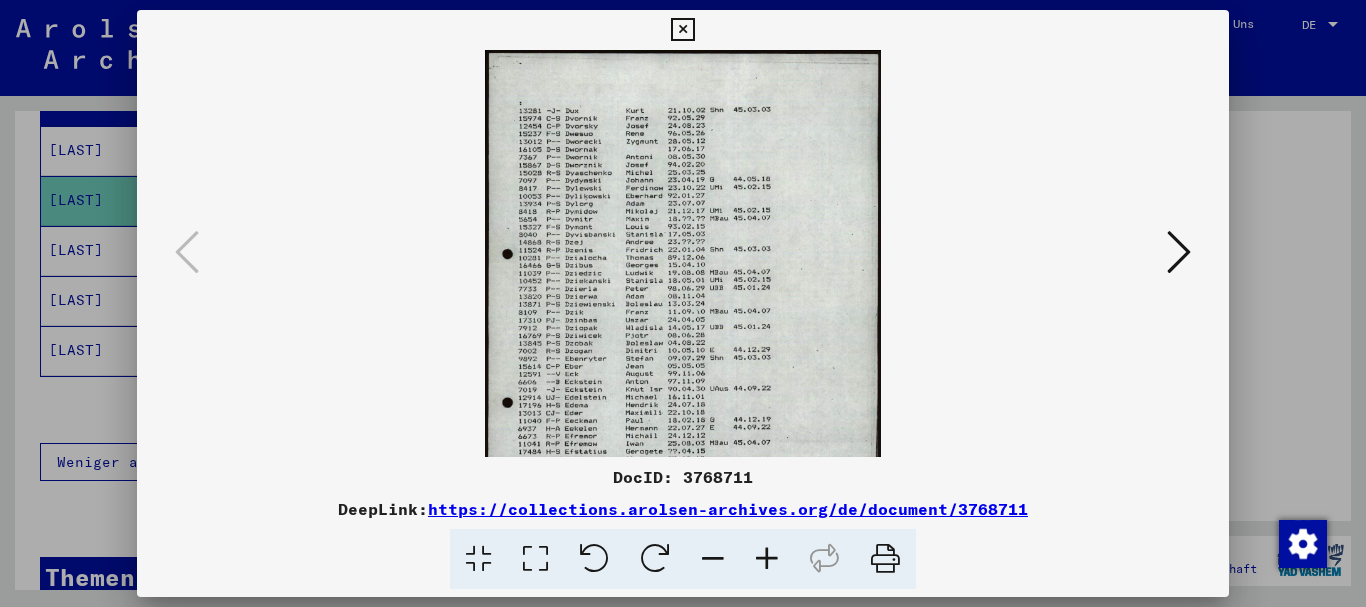 click at bounding box center (767, 559) 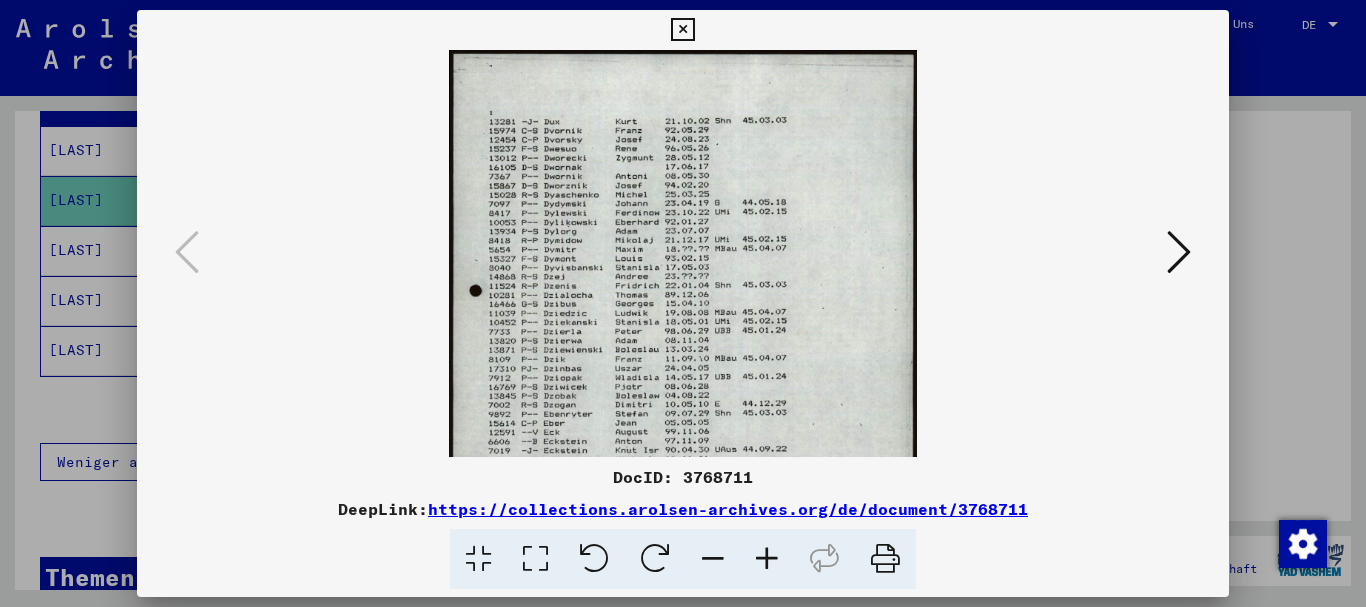click at bounding box center (767, 559) 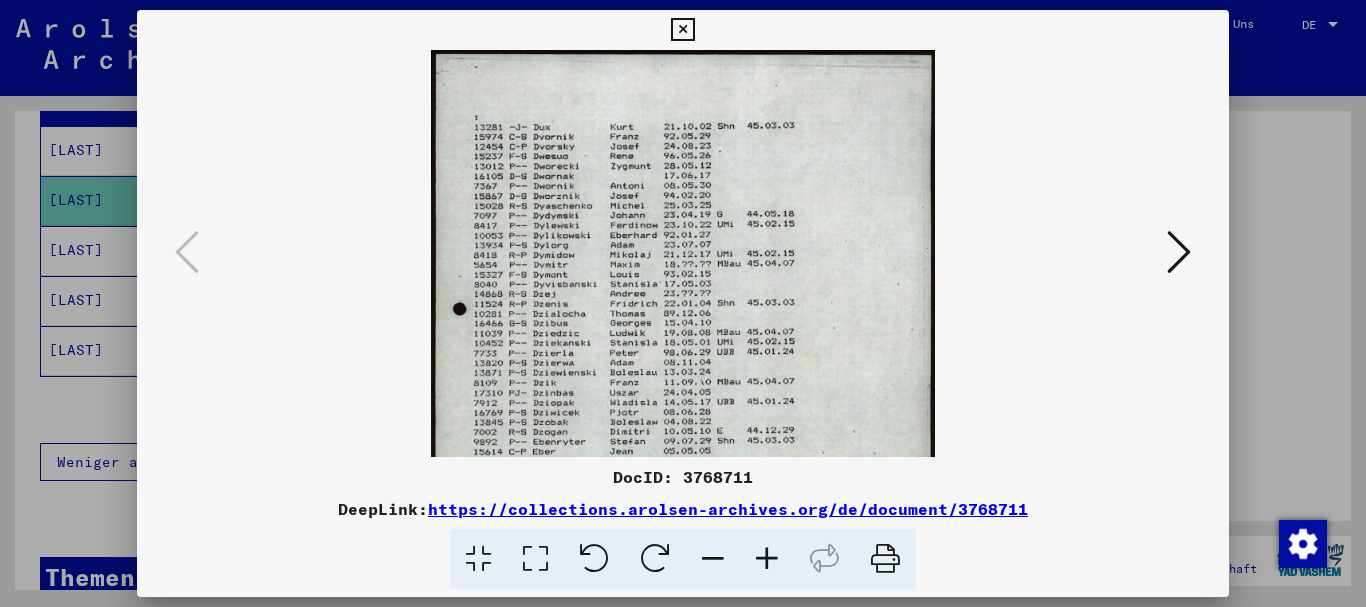 click at bounding box center (767, 559) 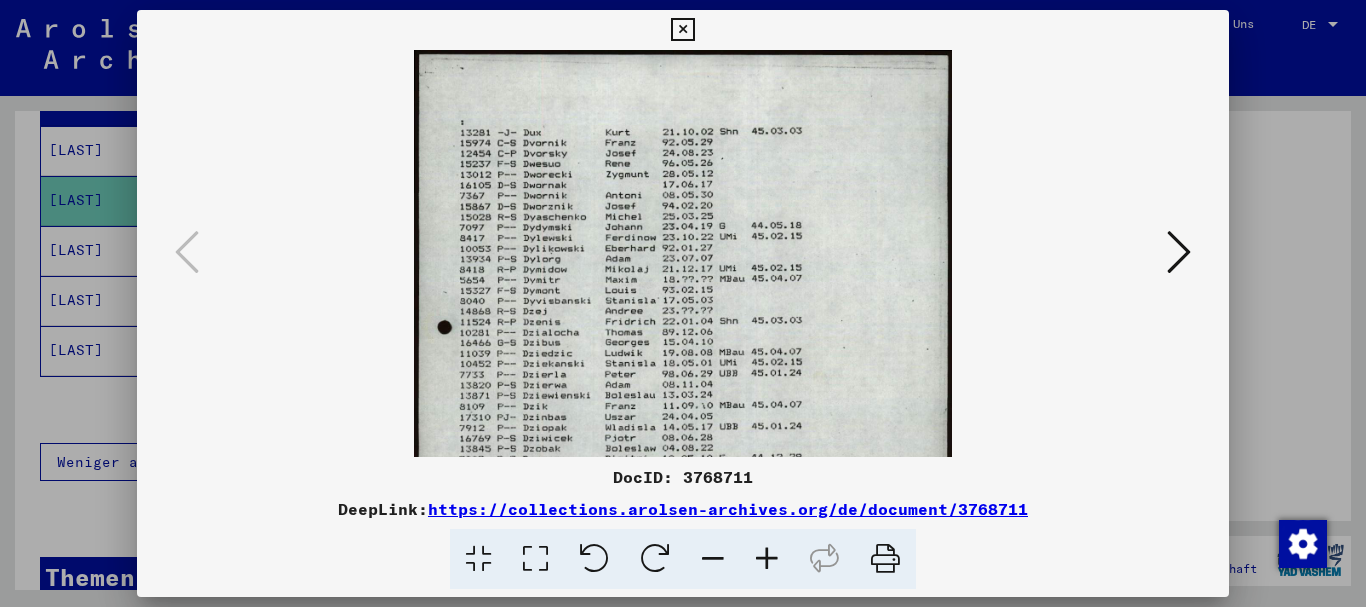 click at bounding box center [767, 559] 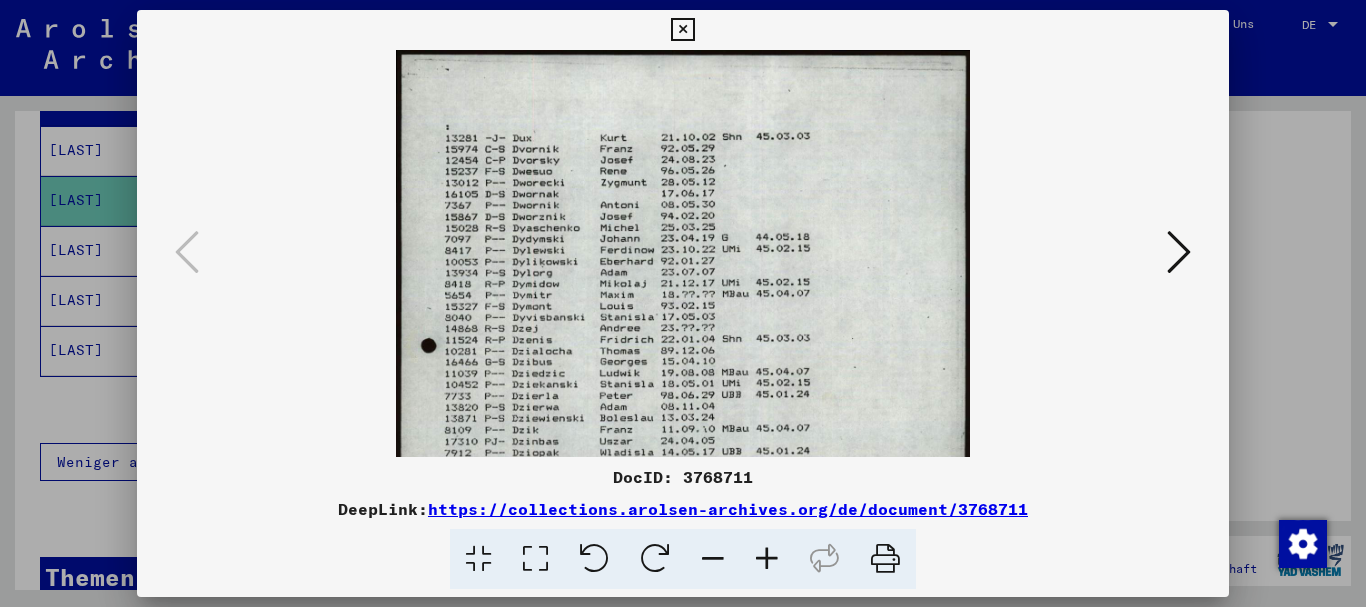 click at bounding box center (767, 559) 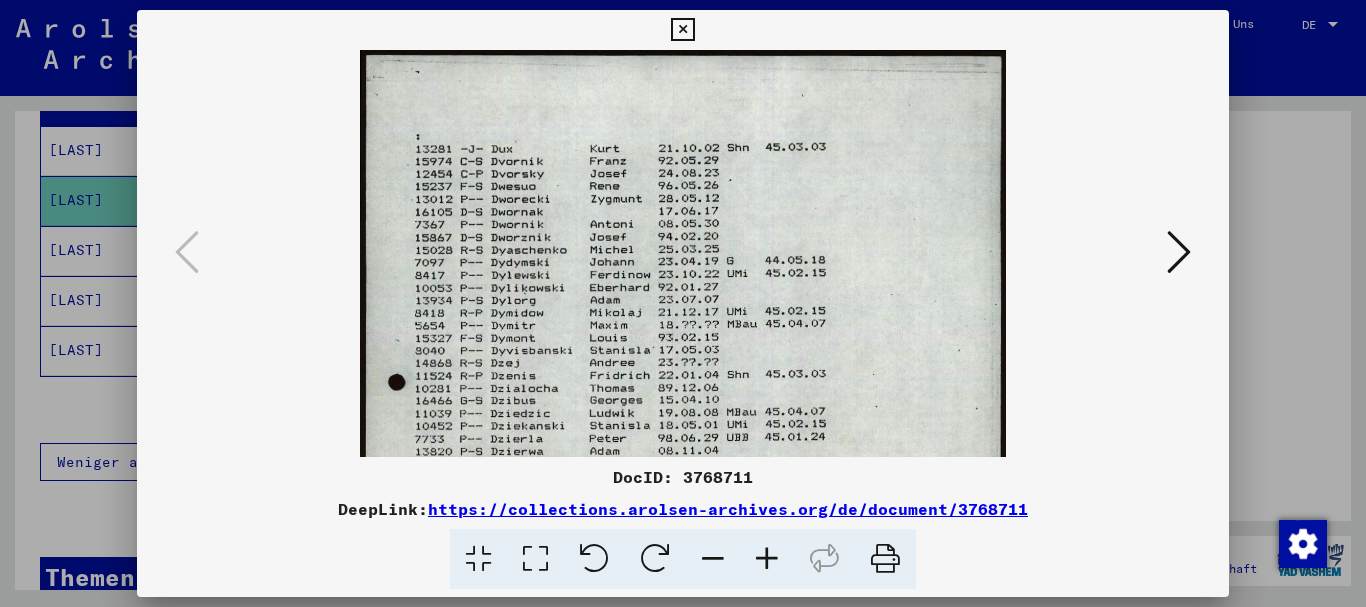 click at bounding box center (767, 559) 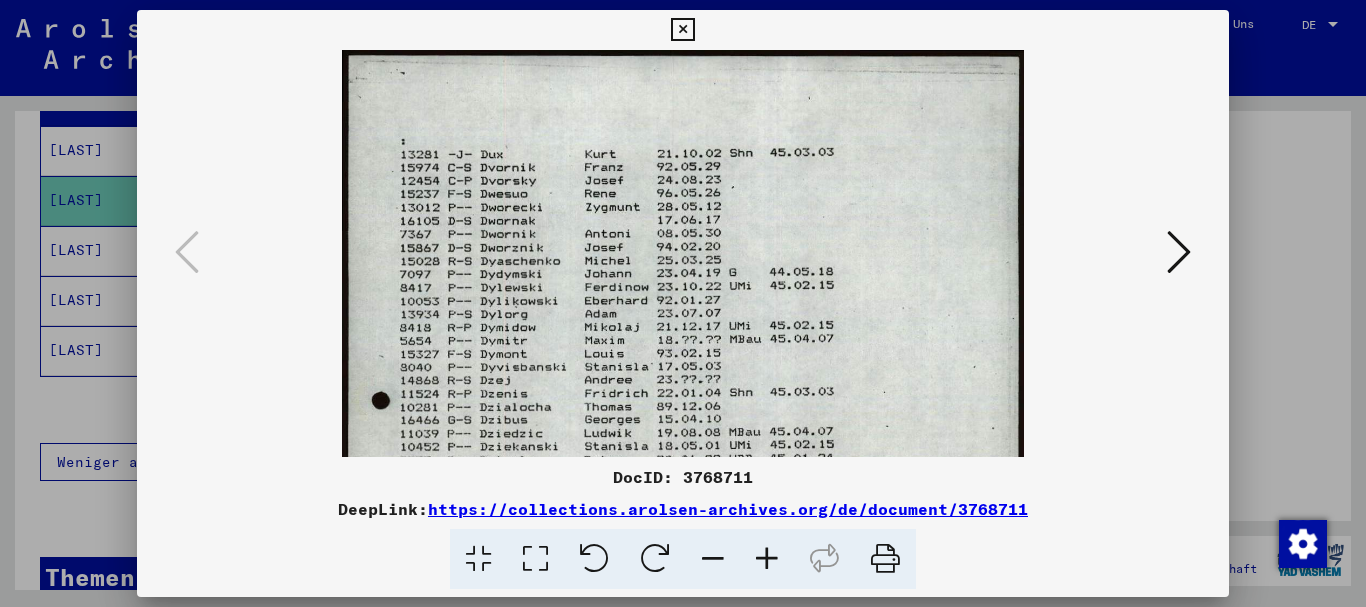 click at bounding box center (767, 559) 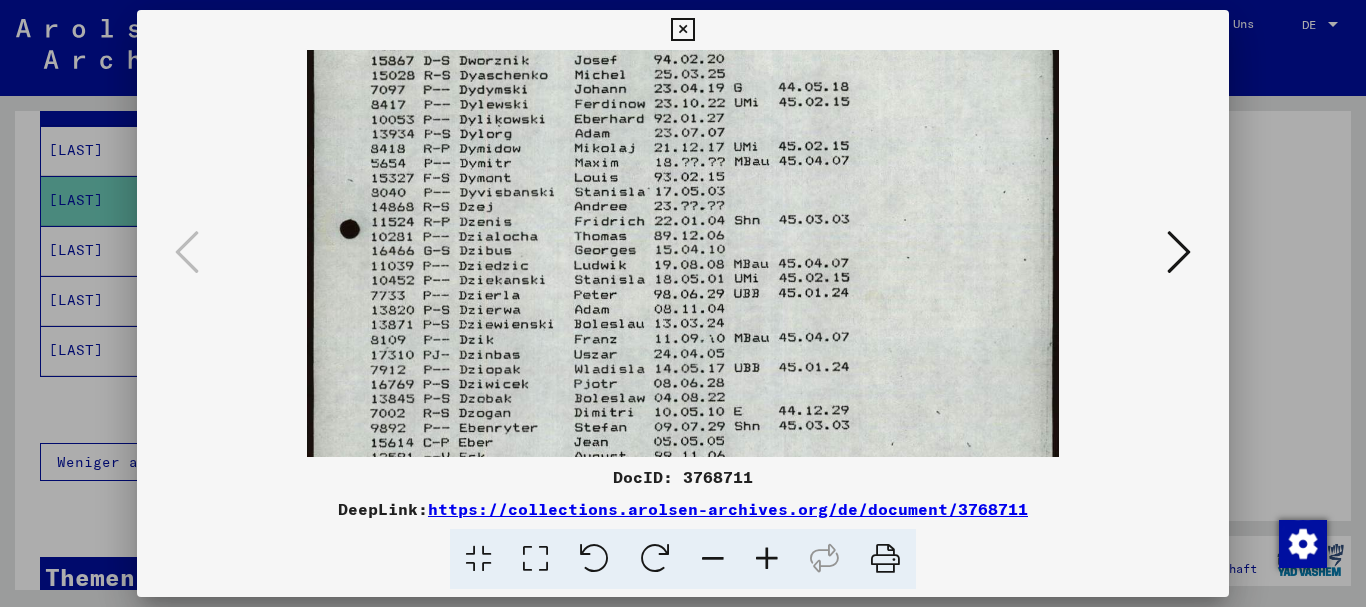 scroll, scrollTop: 222, scrollLeft: 0, axis: vertical 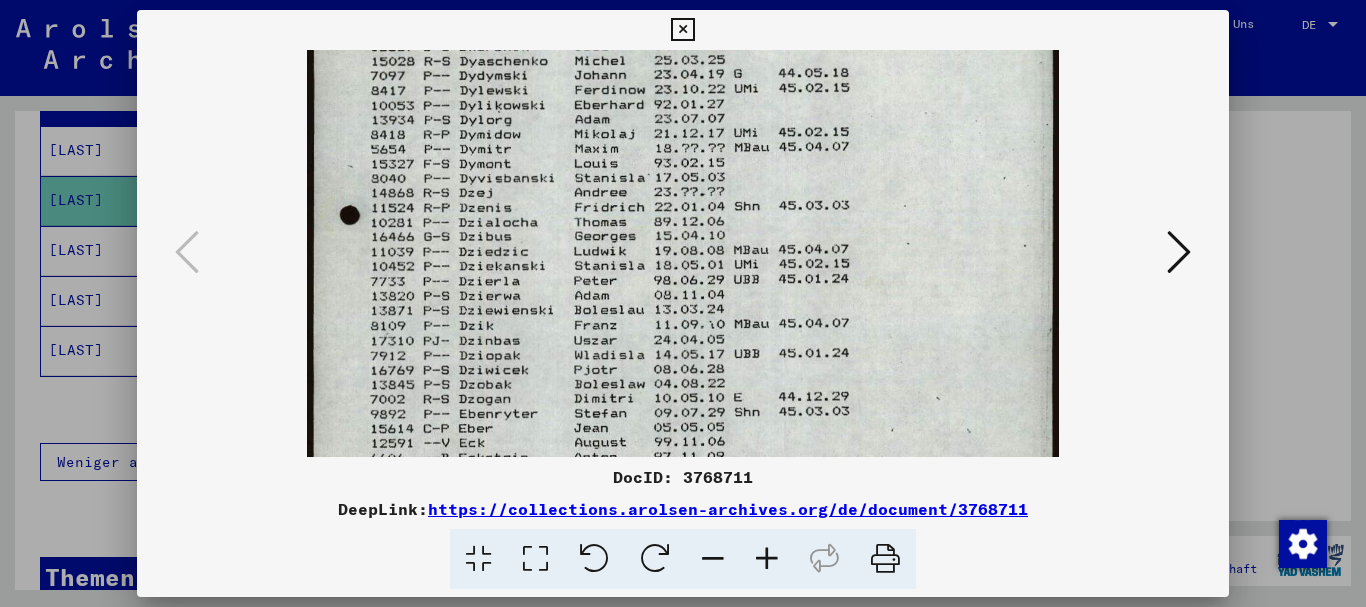 drag, startPoint x: 519, startPoint y: 400, endPoint x: 538, endPoint y: 178, distance: 222.81158 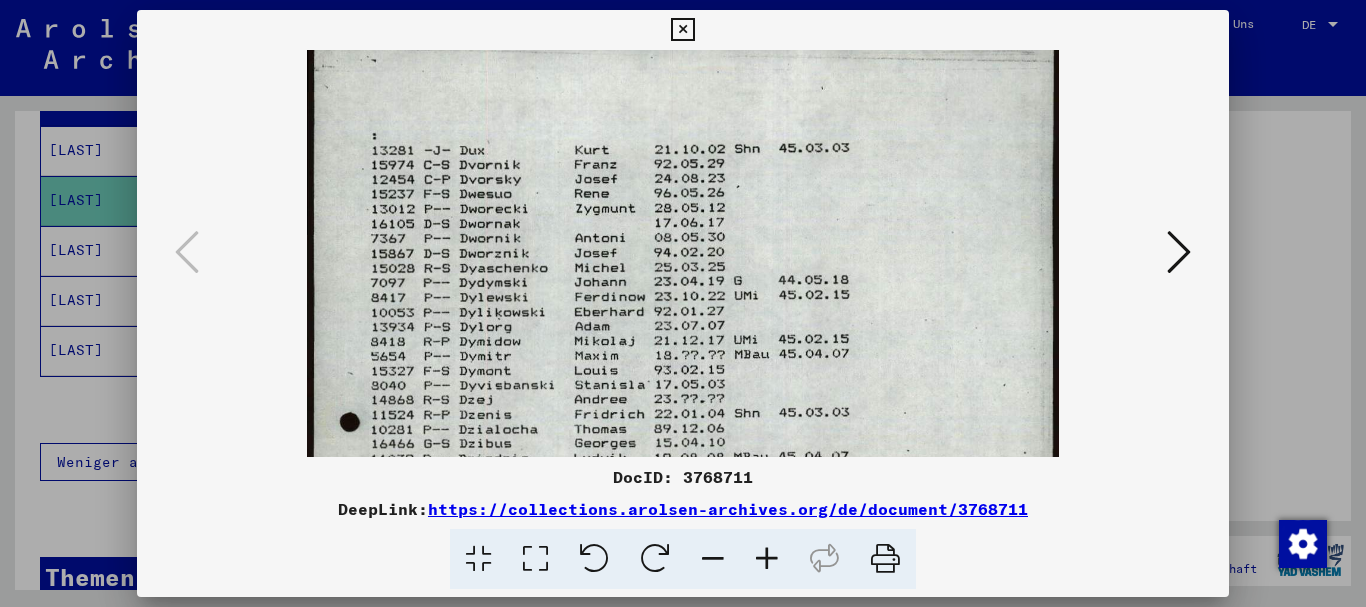 scroll, scrollTop: 0, scrollLeft: 0, axis: both 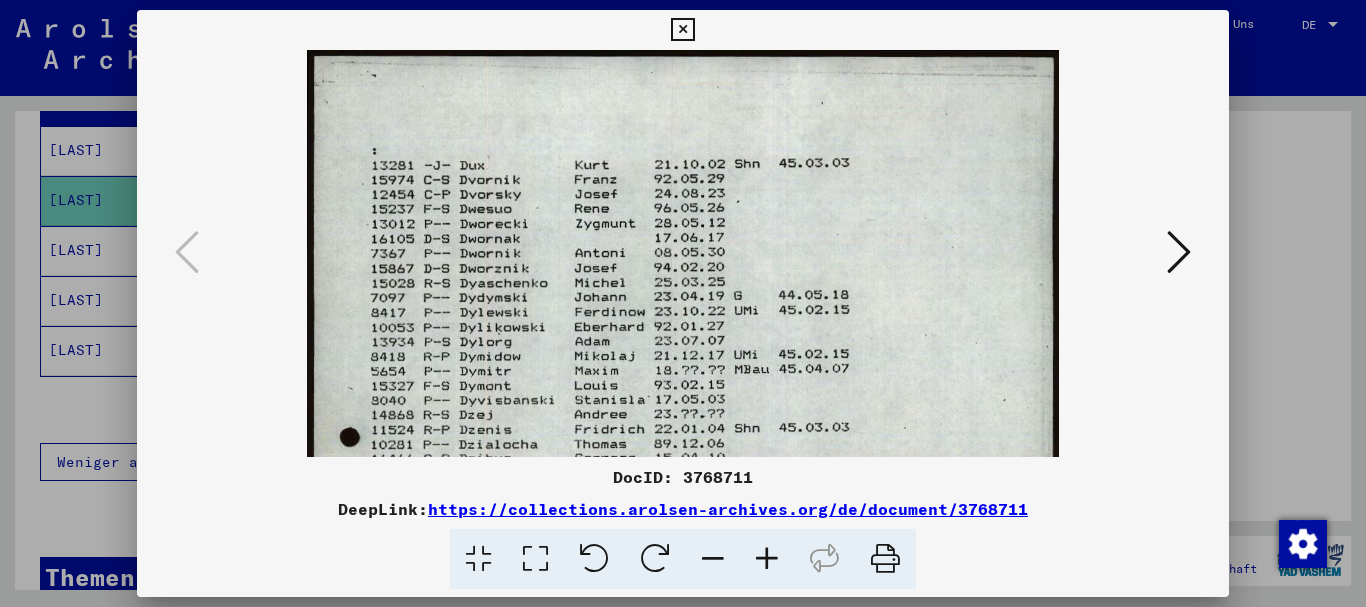 drag, startPoint x: 911, startPoint y: 225, endPoint x: 933, endPoint y: 471, distance: 246.98178 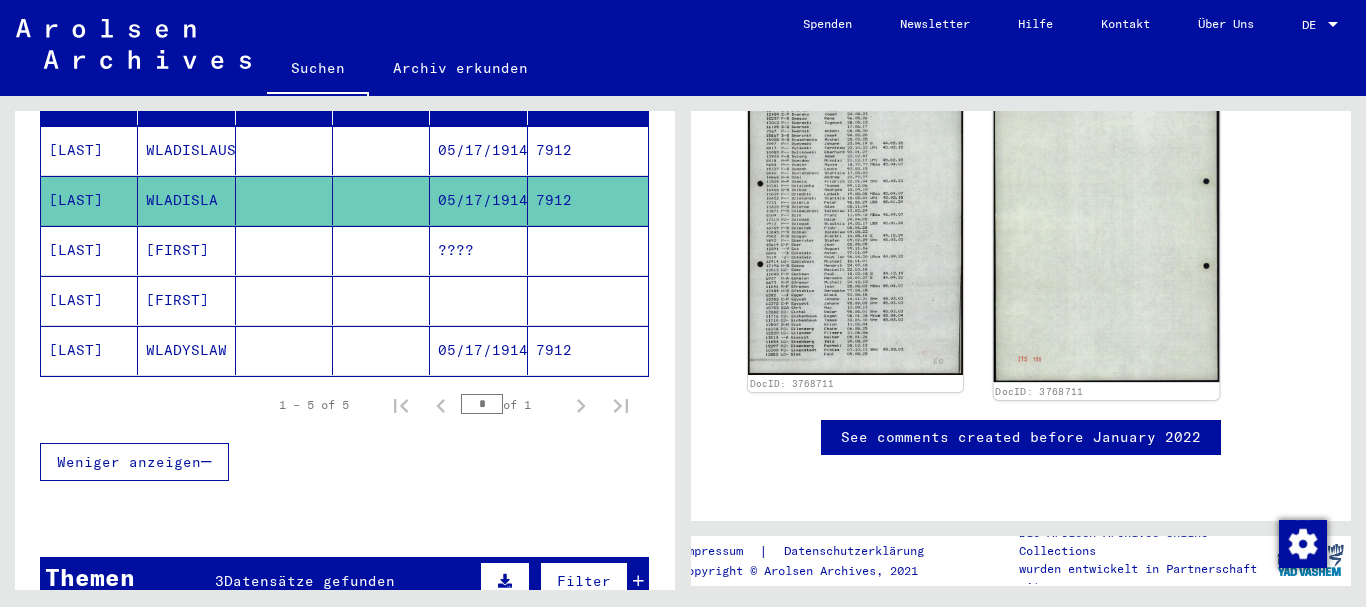 scroll, scrollTop: 600, scrollLeft: 0, axis: vertical 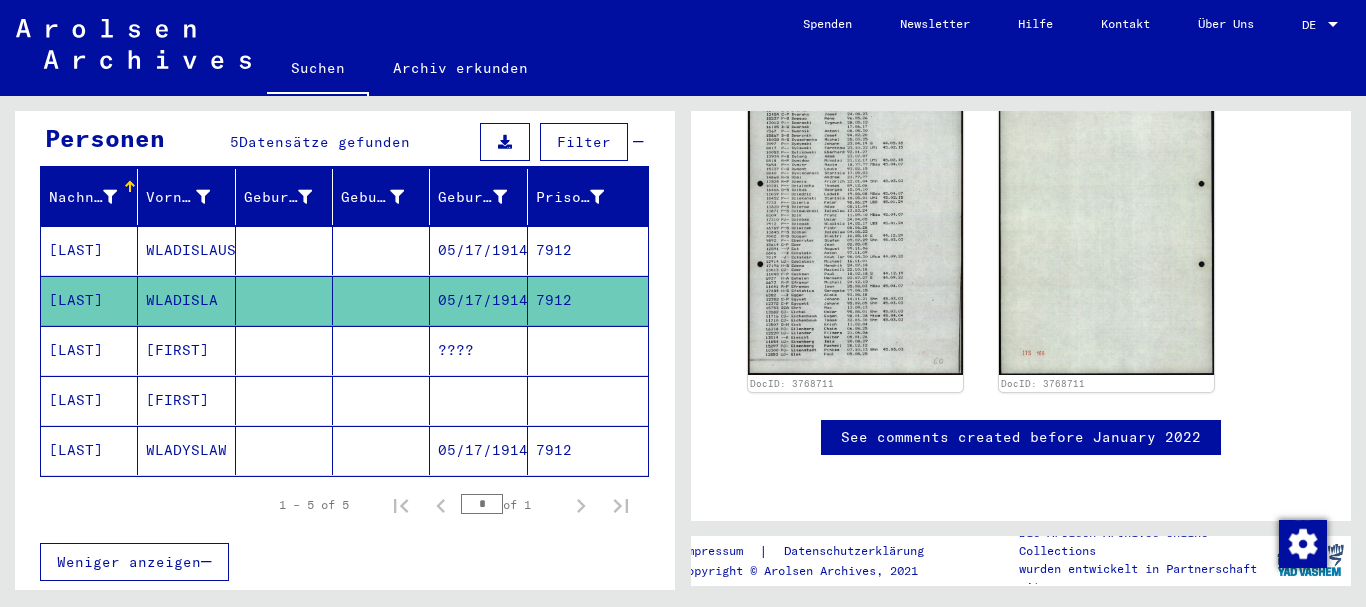 click on "[LAST]" at bounding box center [89, 300] 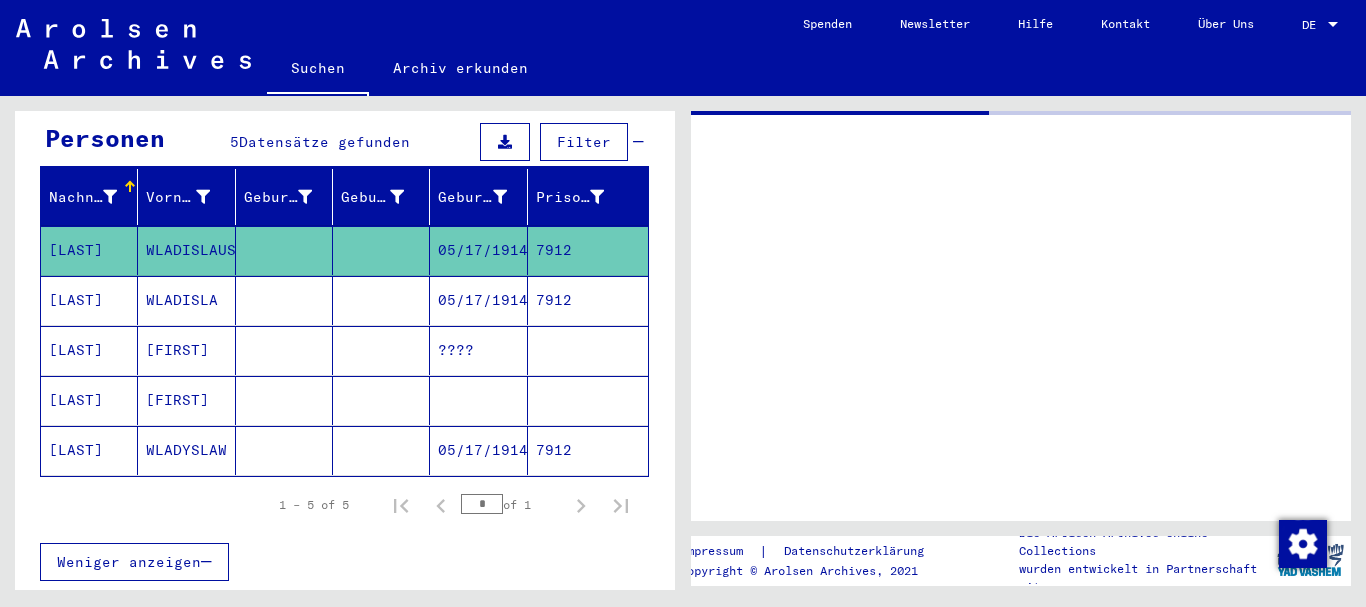 scroll, scrollTop: 0, scrollLeft: 0, axis: both 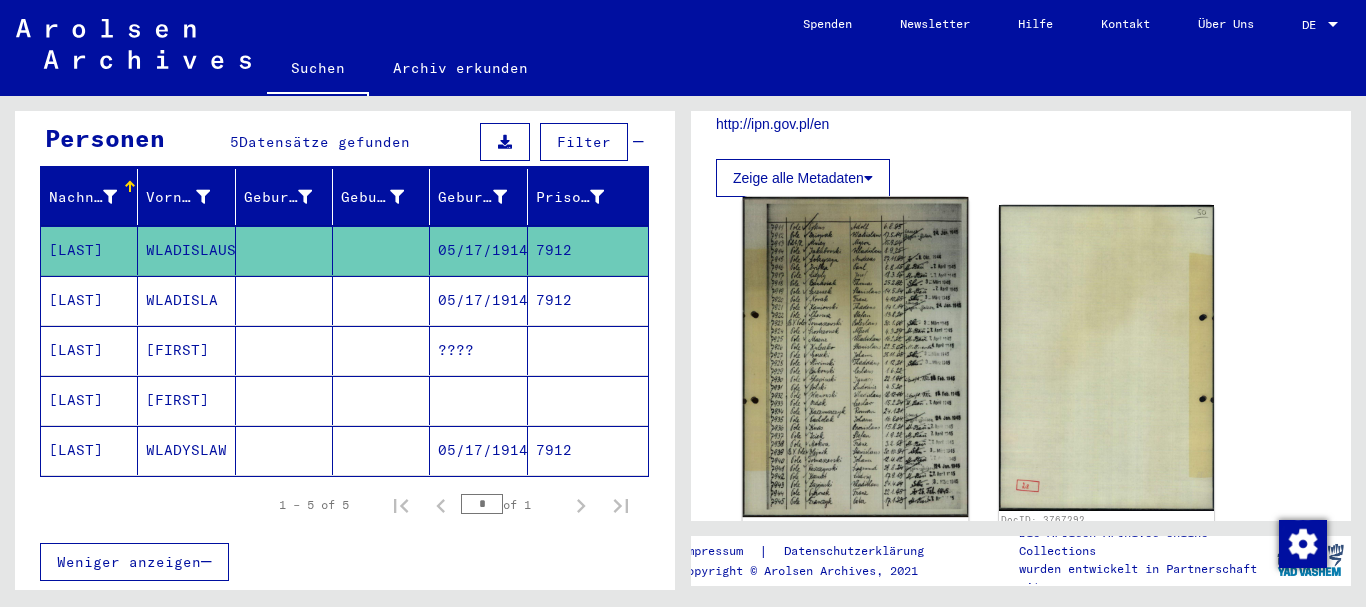 click 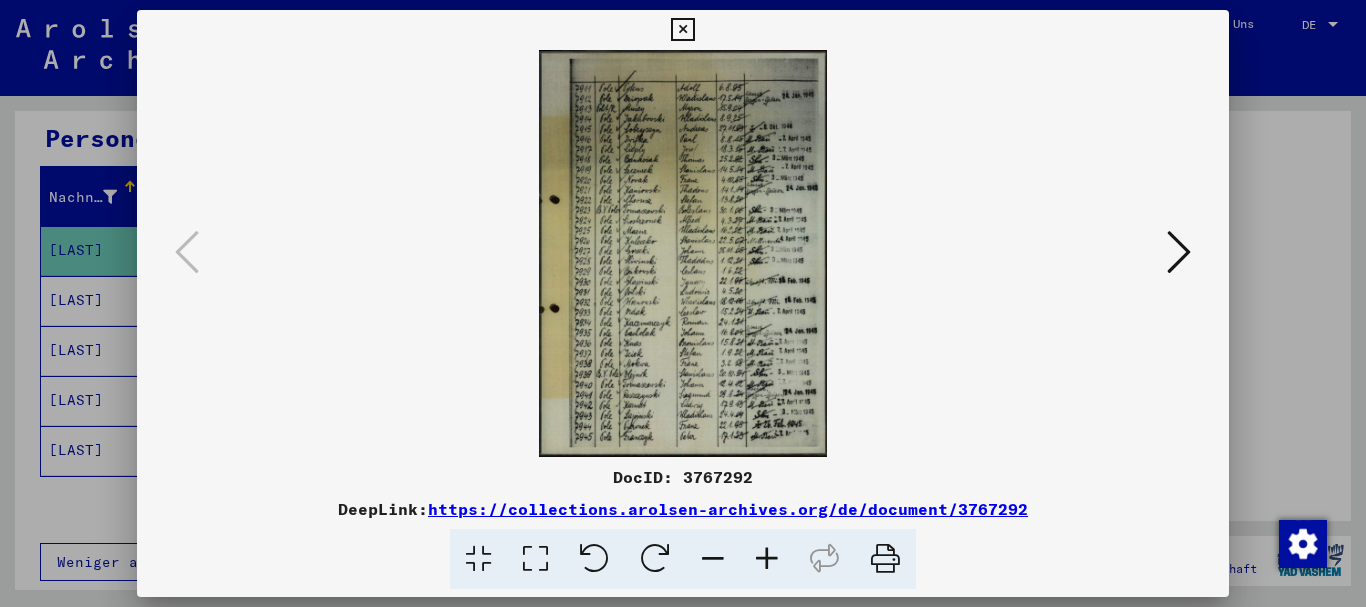 click at bounding box center [767, 559] 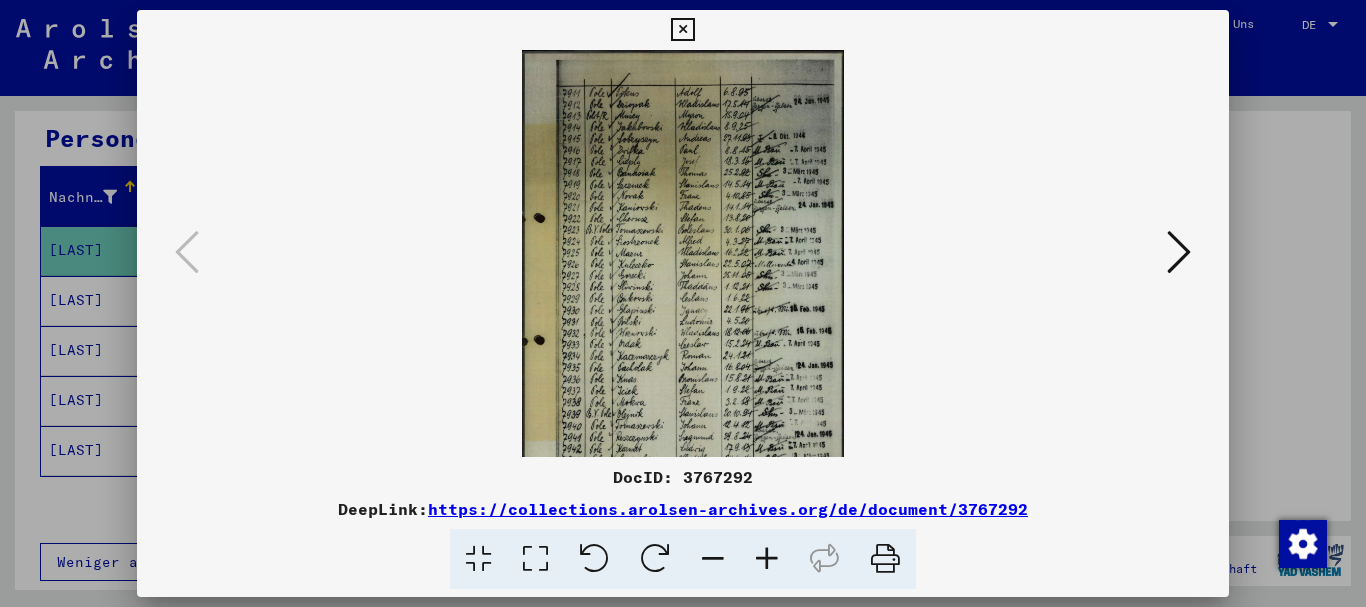 click at bounding box center (767, 559) 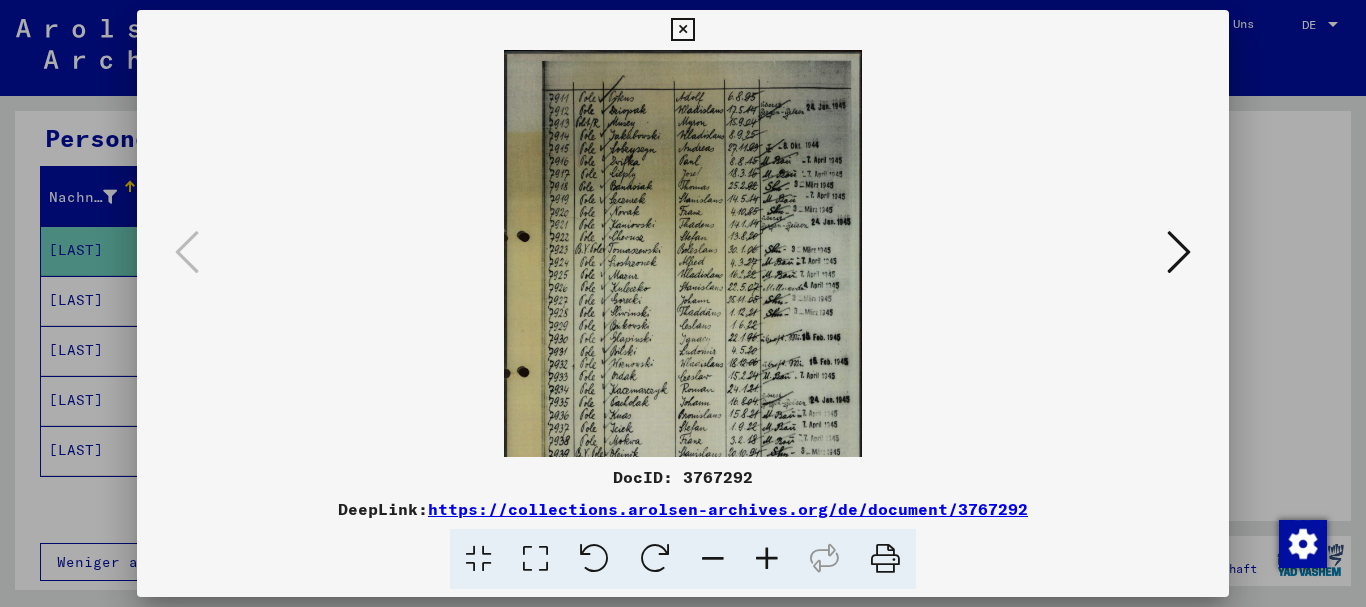 click at bounding box center (767, 559) 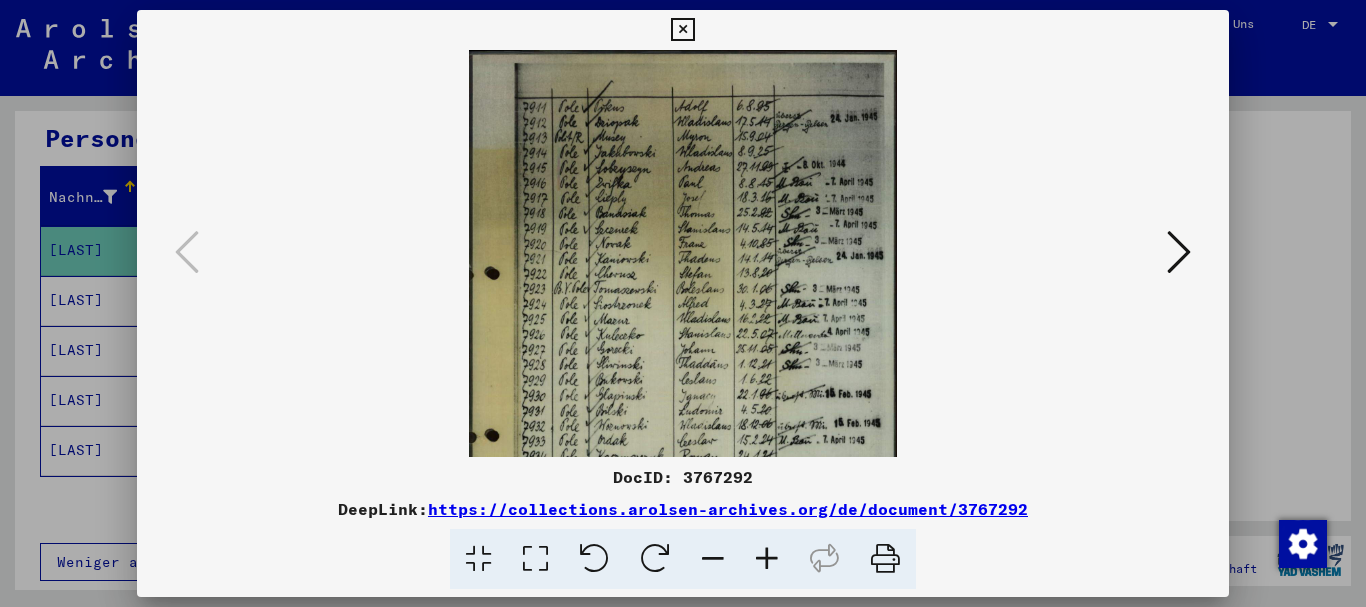 click at bounding box center (767, 559) 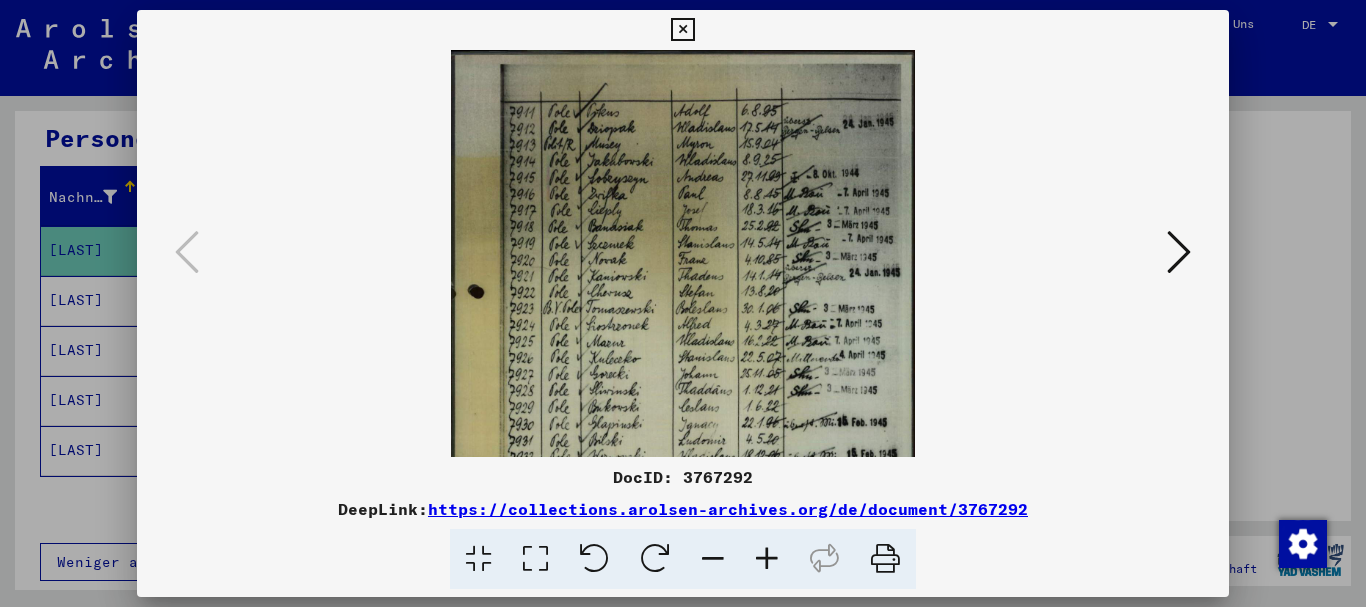 click at bounding box center [767, 559] 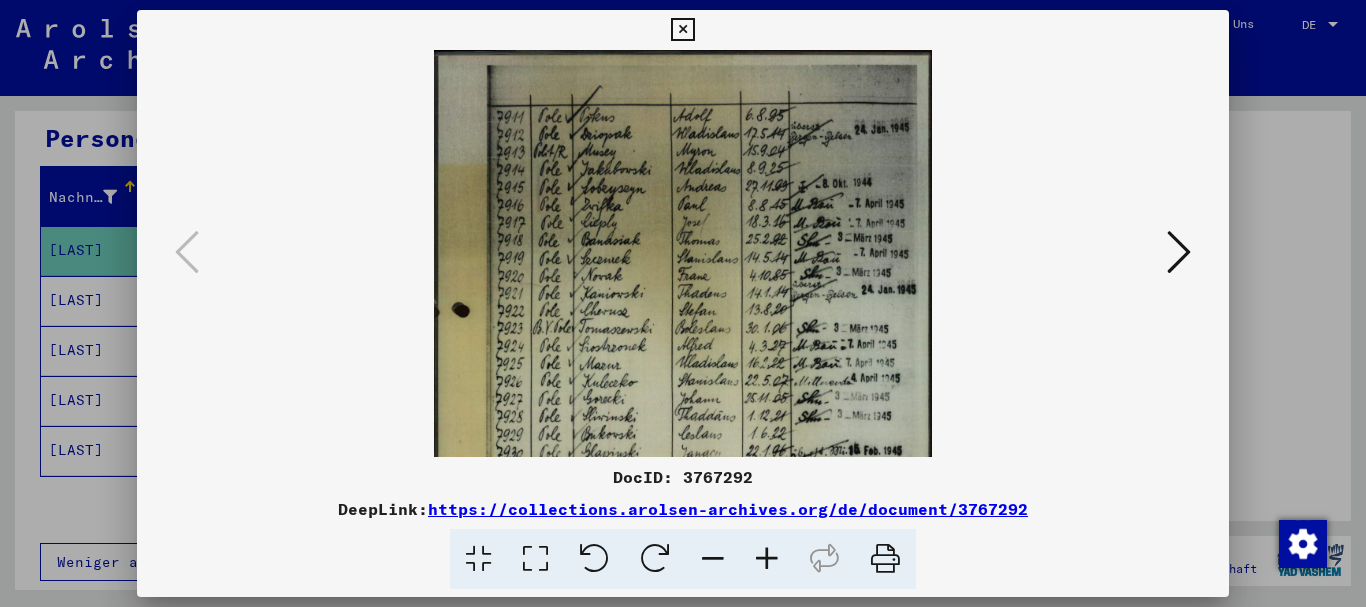 click at bounding box center (767, 559) 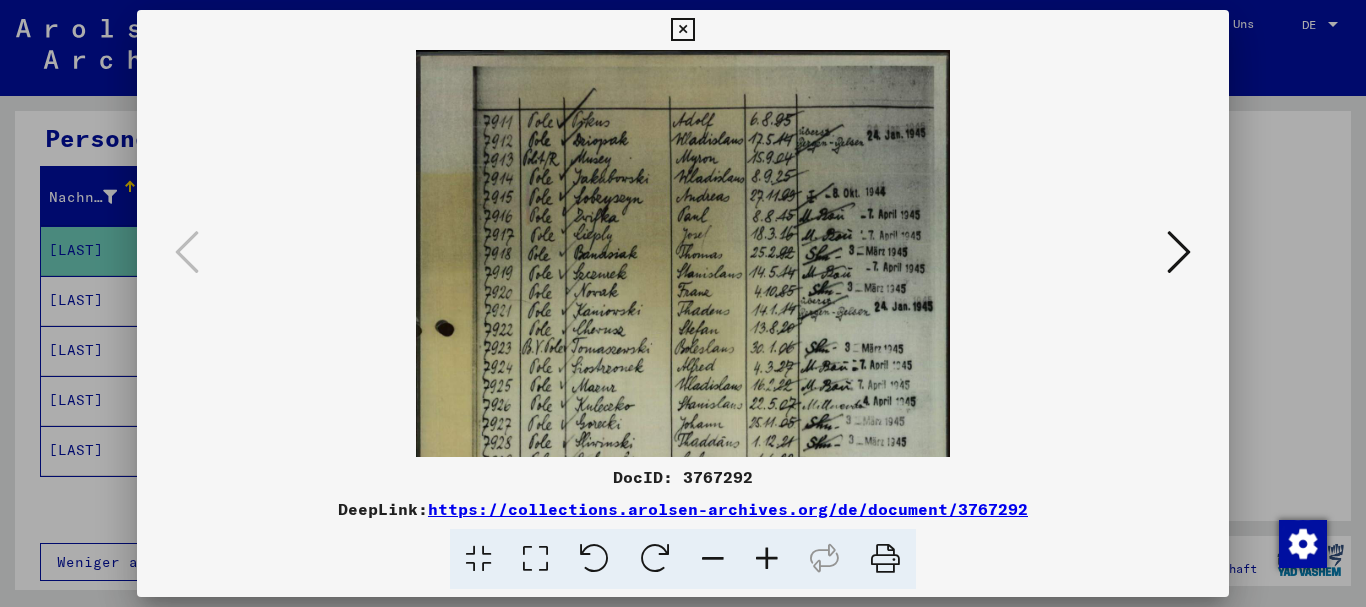 click at bounding box center [767, 559] 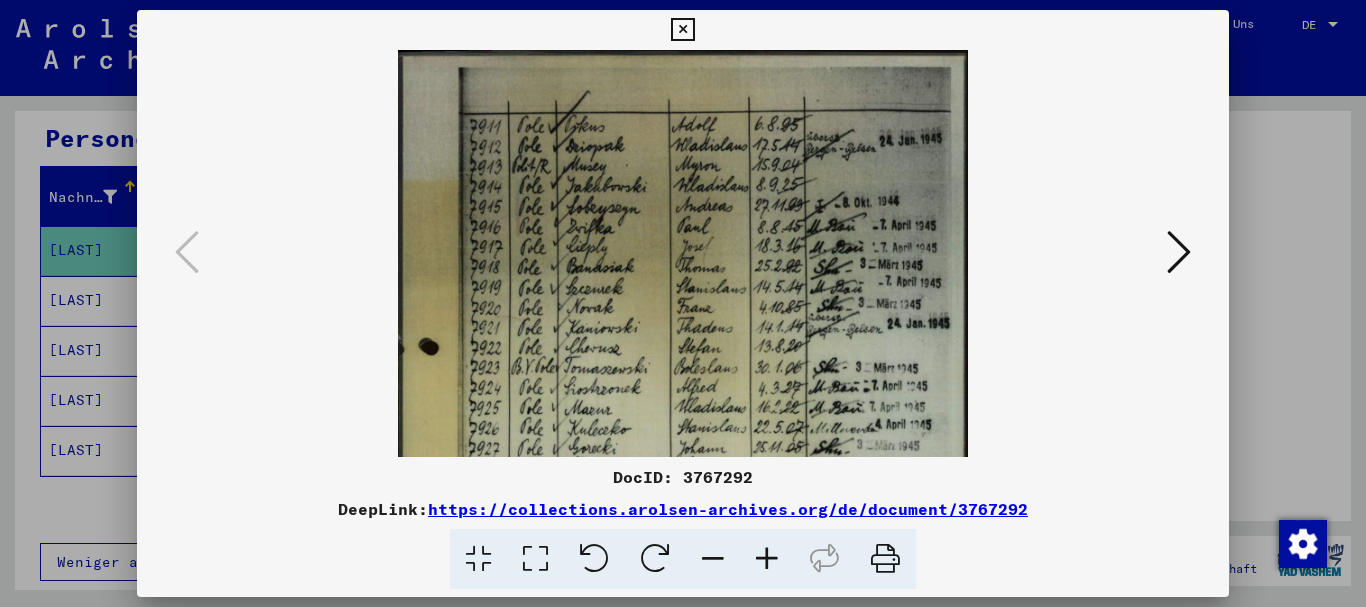 click at bounding box center [767, 559] 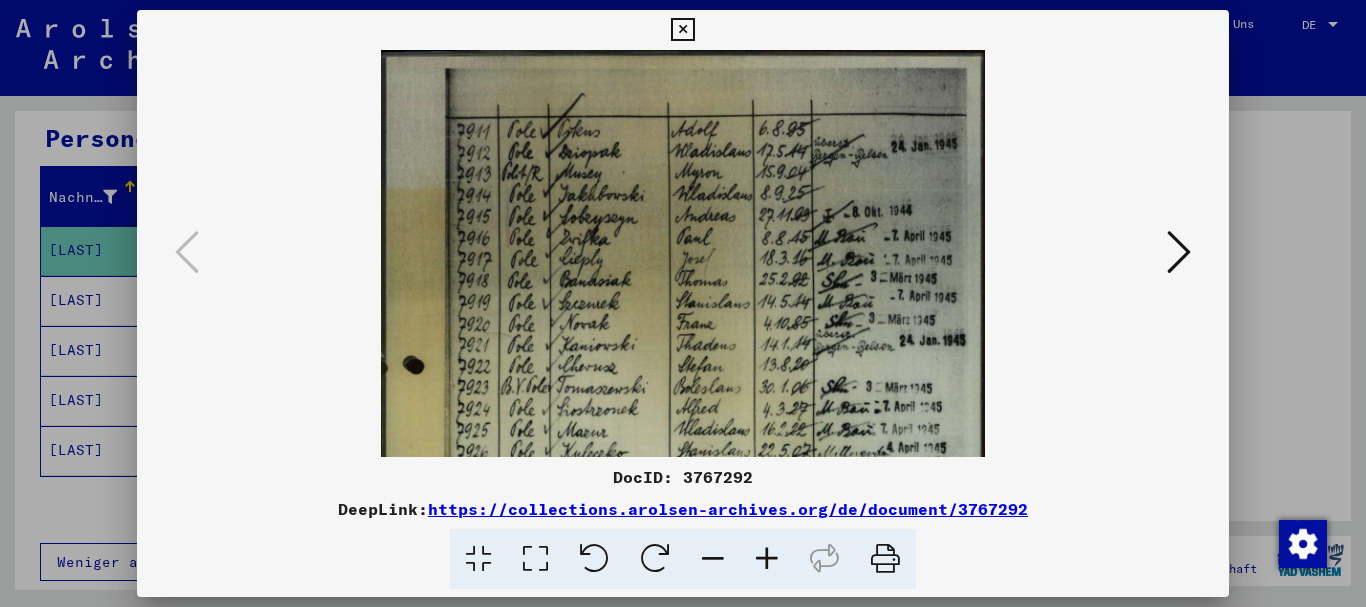 click at bounding box center [767, 559] 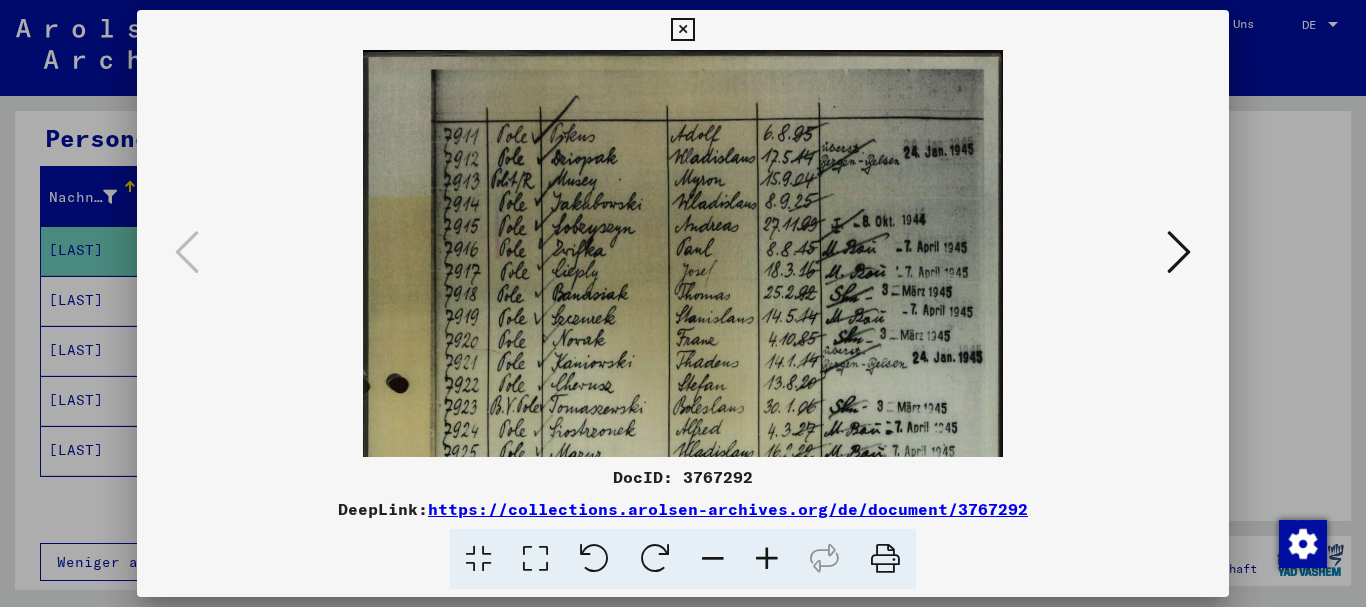 click at bounding box center (767, 559) 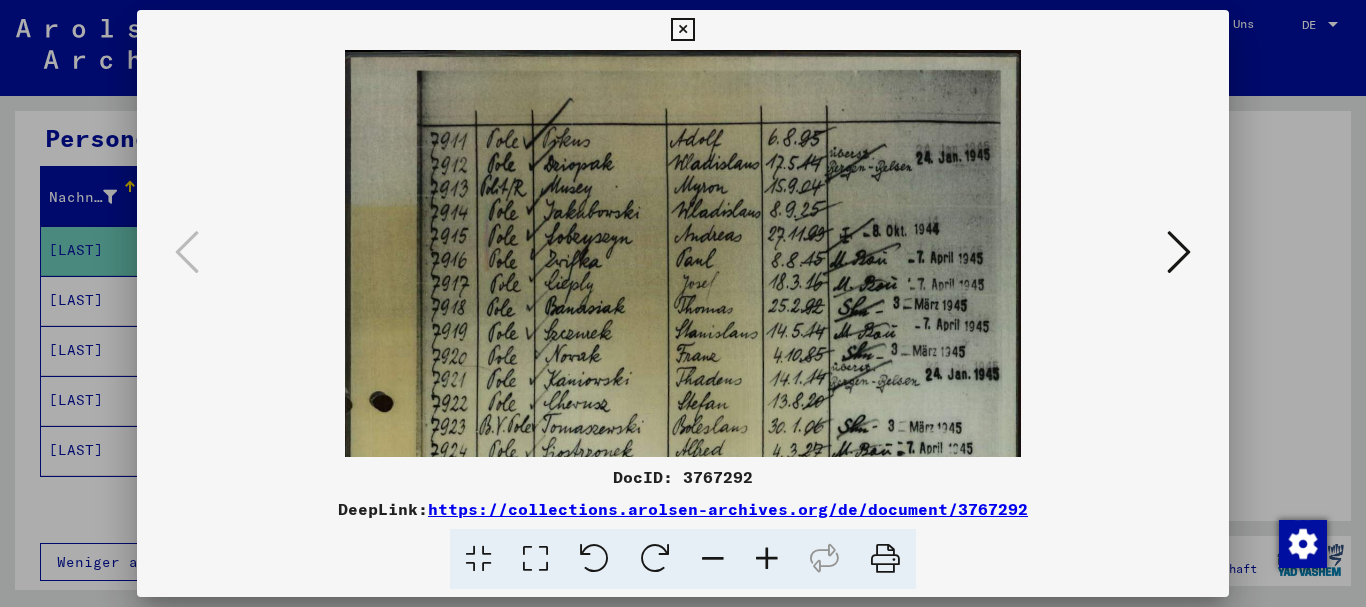 click at bounding box center [767, 559] 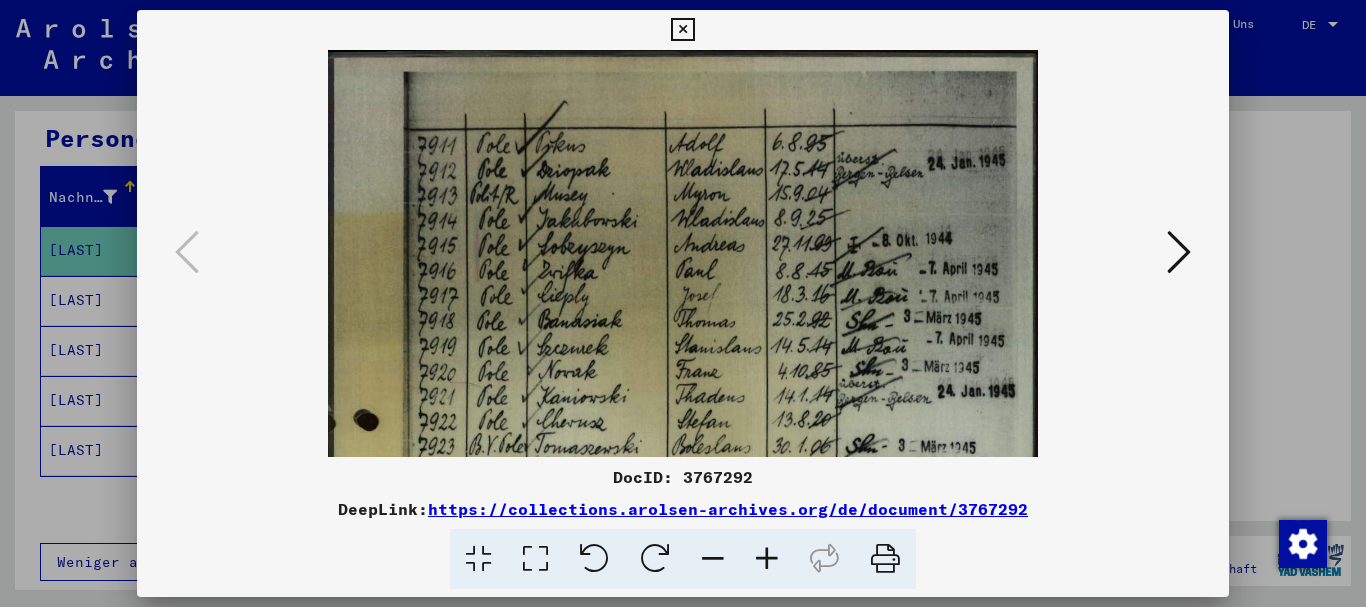 click at bounding box center (767, 559) 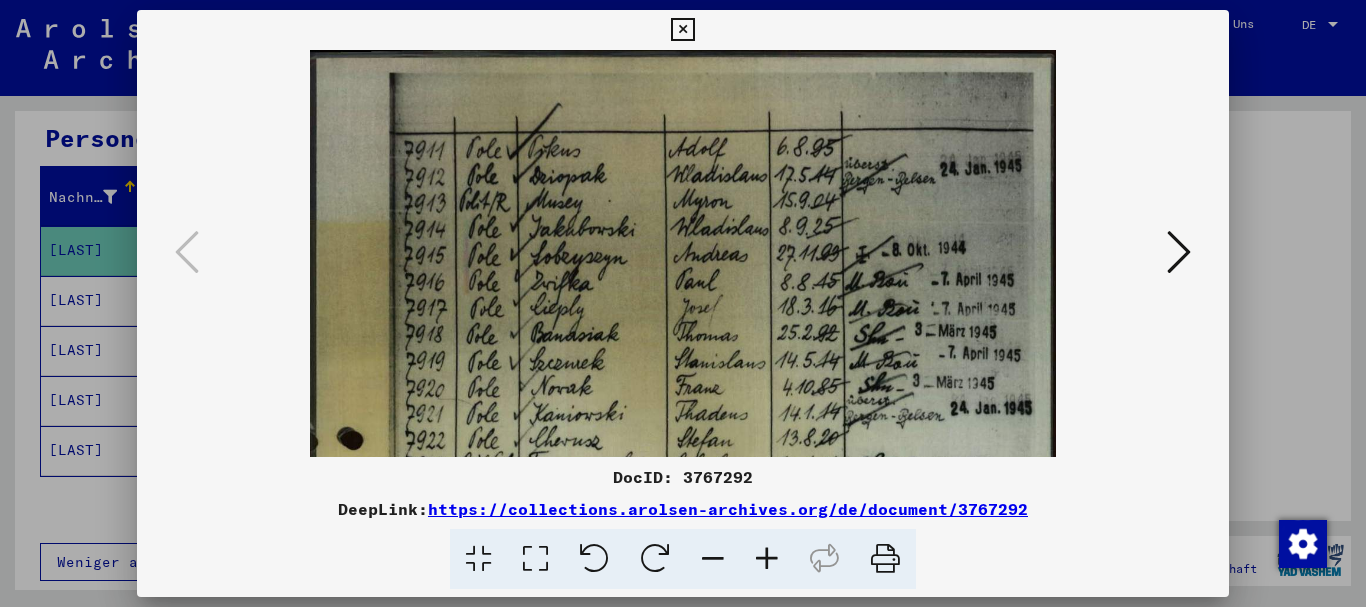 drag, startPoint x: 793, startPoint y: 378, endPoint x: 726, endPoint y: 395, distance: 69.12308 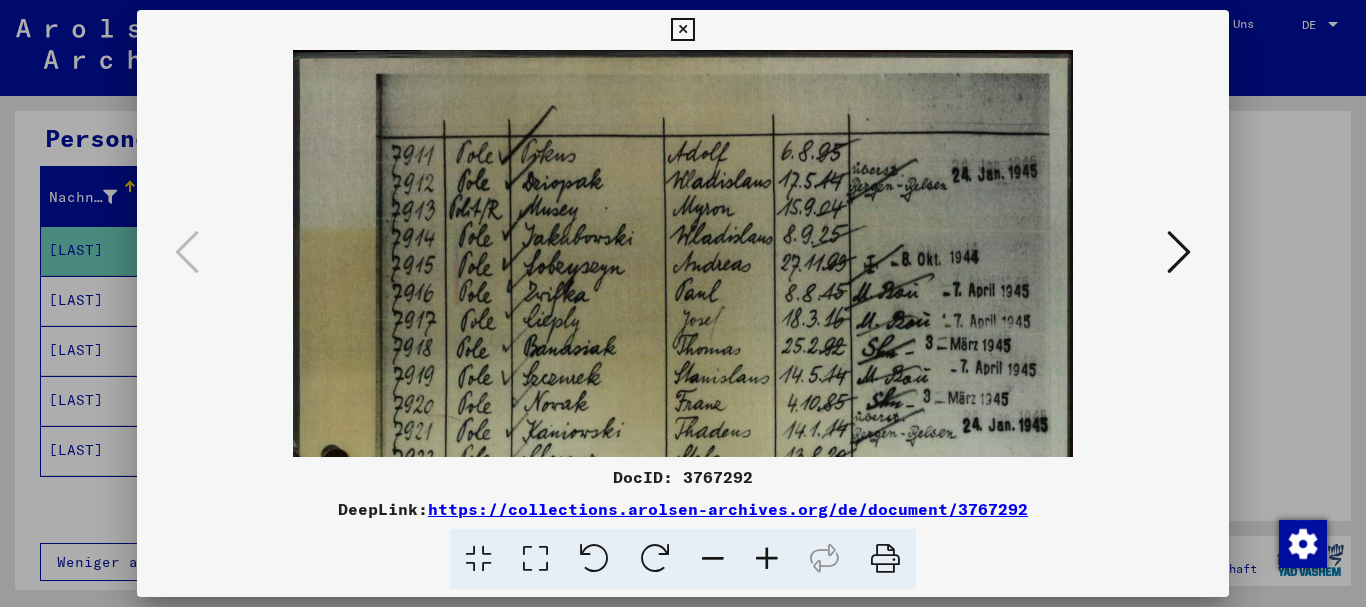 click at bounding box center [767, 559] 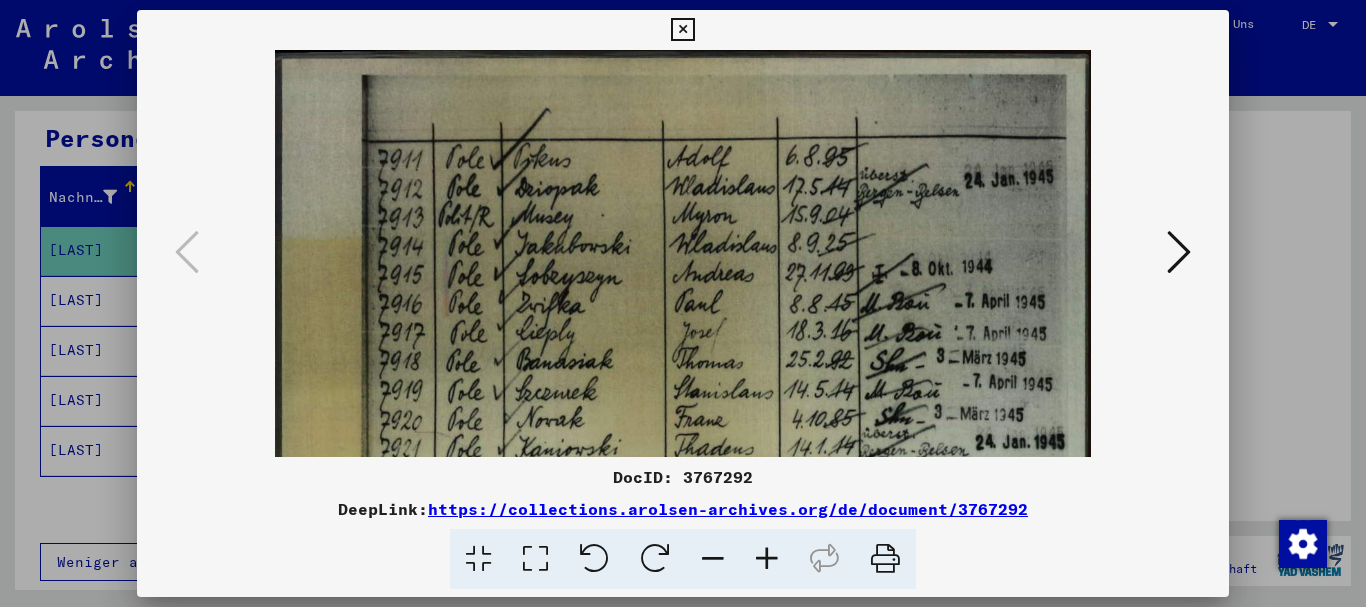 click at bounding box center (767, 559) 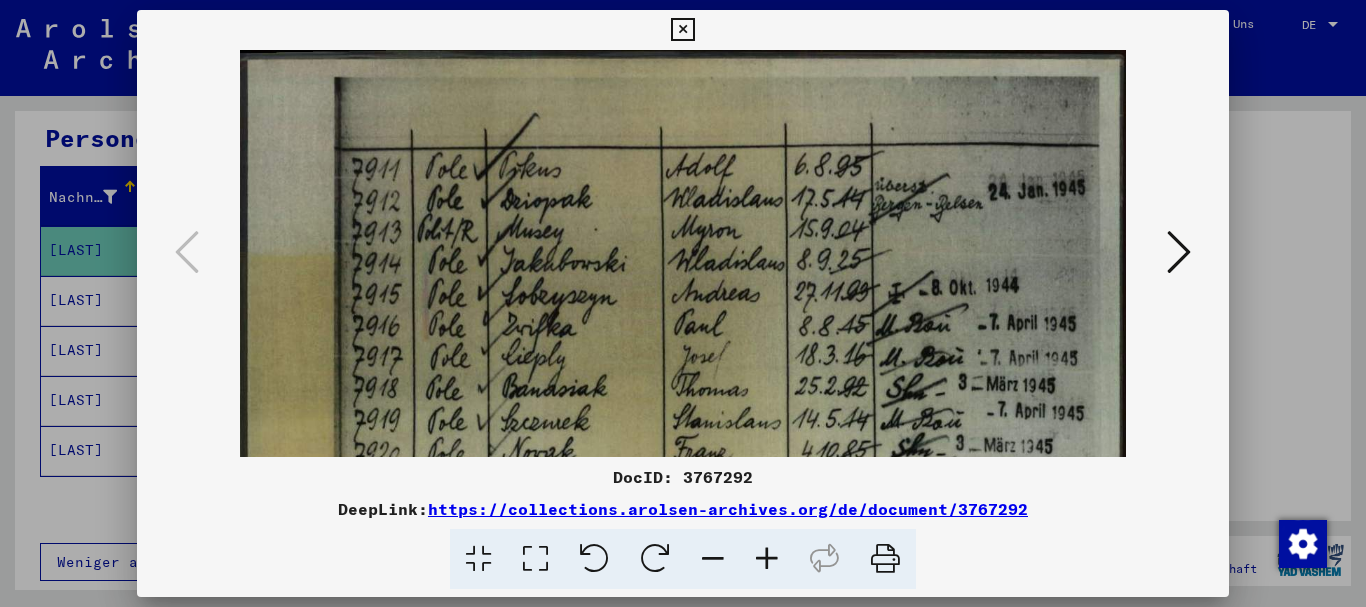 click at bounding box center [767, 559] 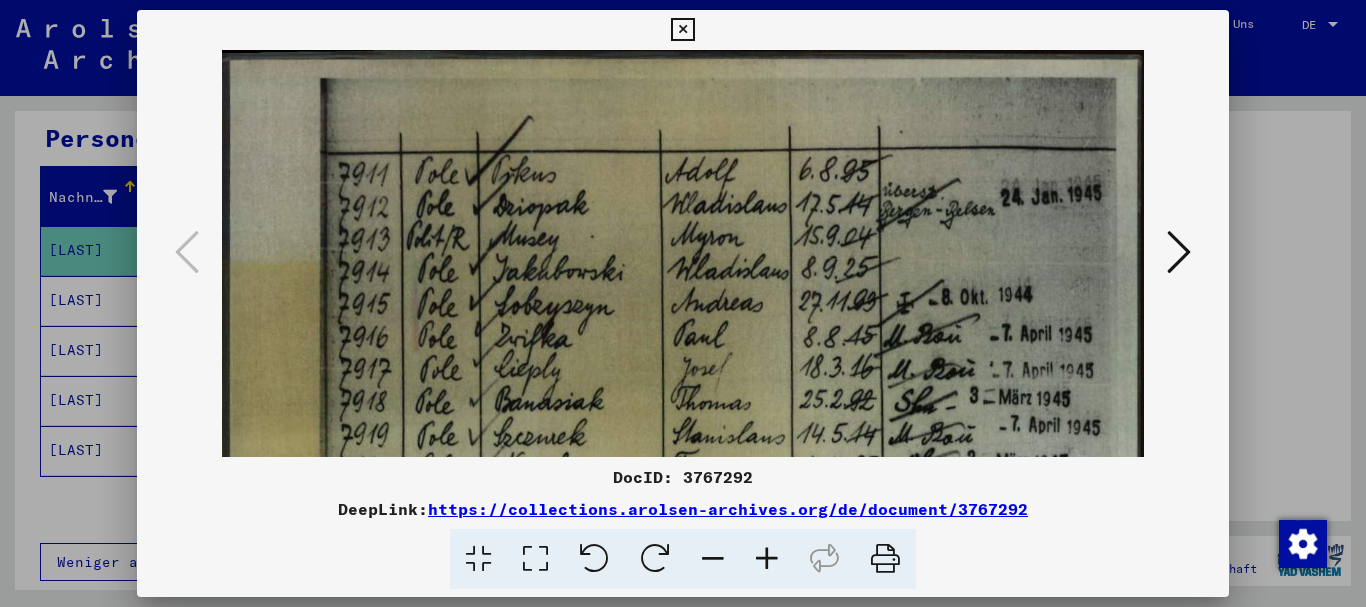 click at bounding box center [767, 559] 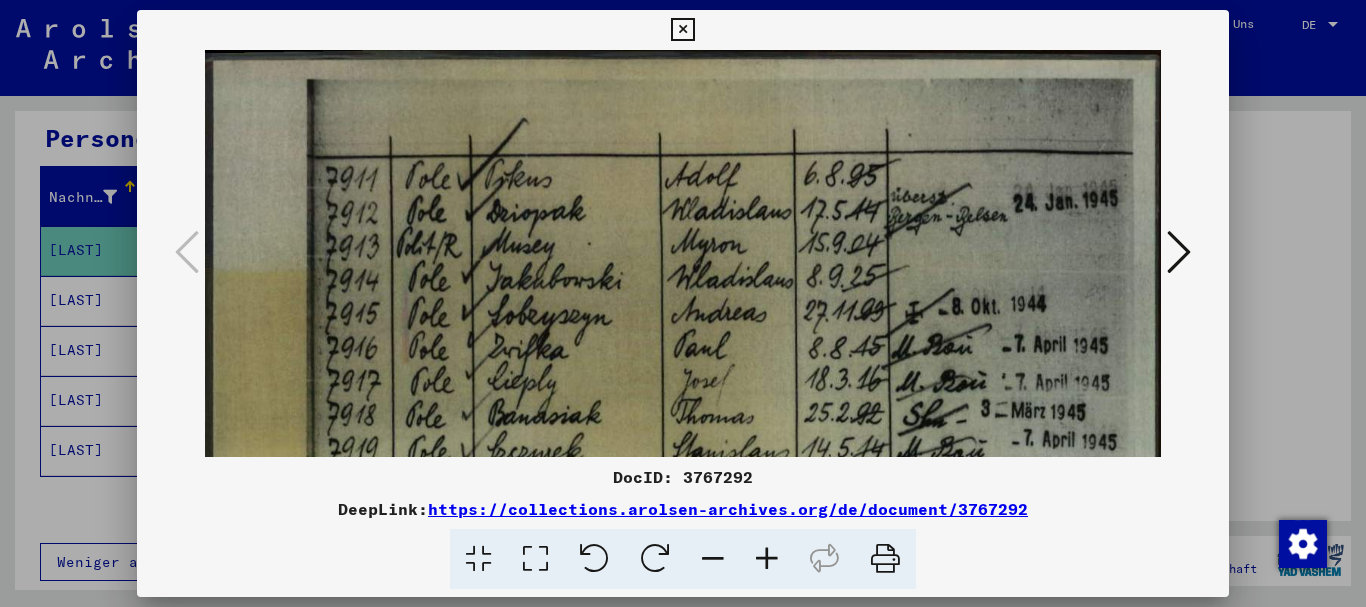 click at bounding box center [767, 559] 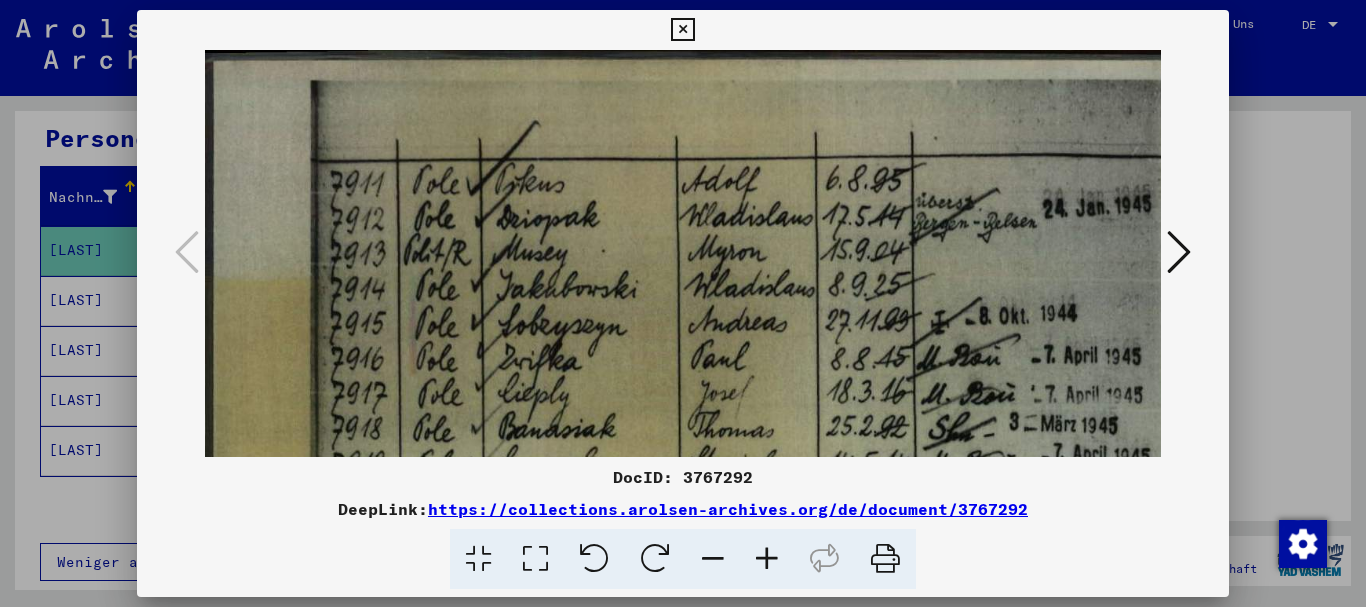 scroll, scrollTop: 0, scrollLeft: 35, axis: horizontal 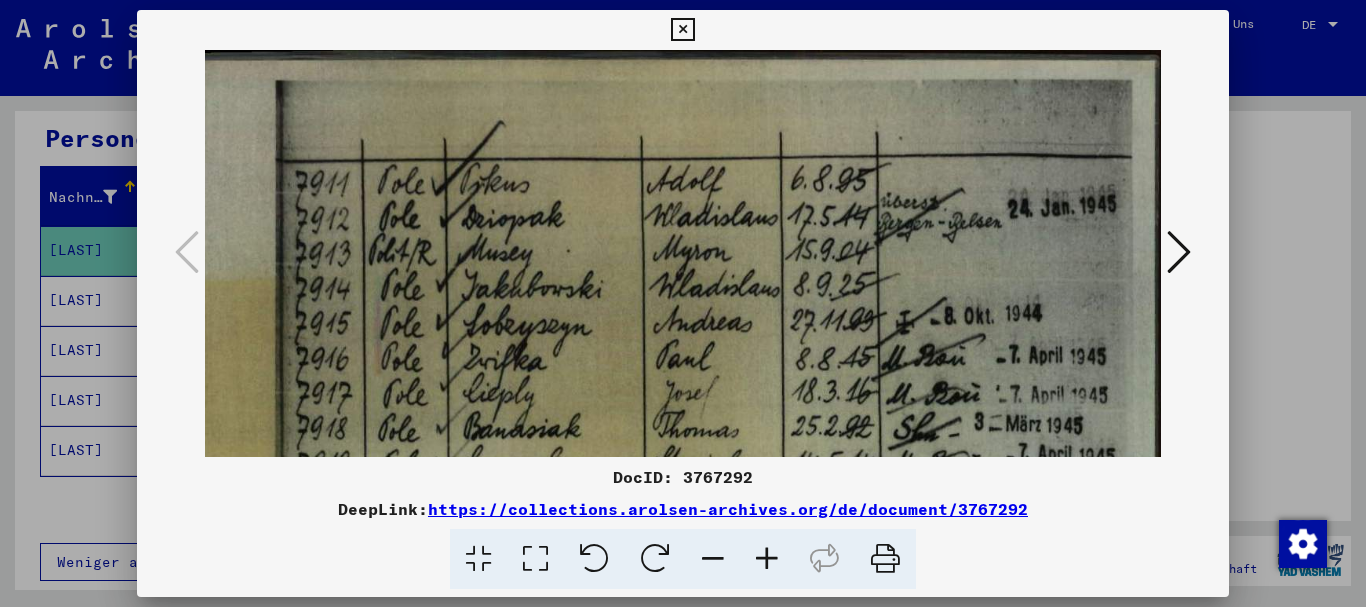 drag, startPoint x: 713, startPoint y: 371, endPoint x: 616, endPoint y: 388, distance: 98.478424 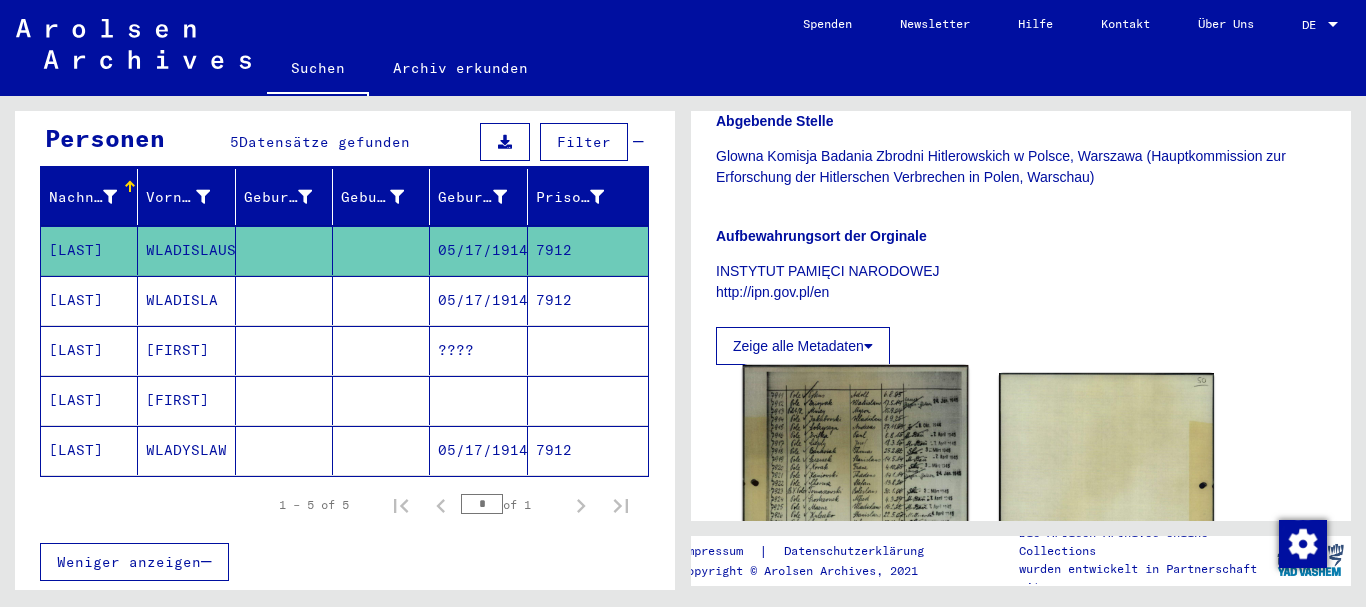 scroll, scrollTop: 300, scrollLeft: 0, axis: vertical 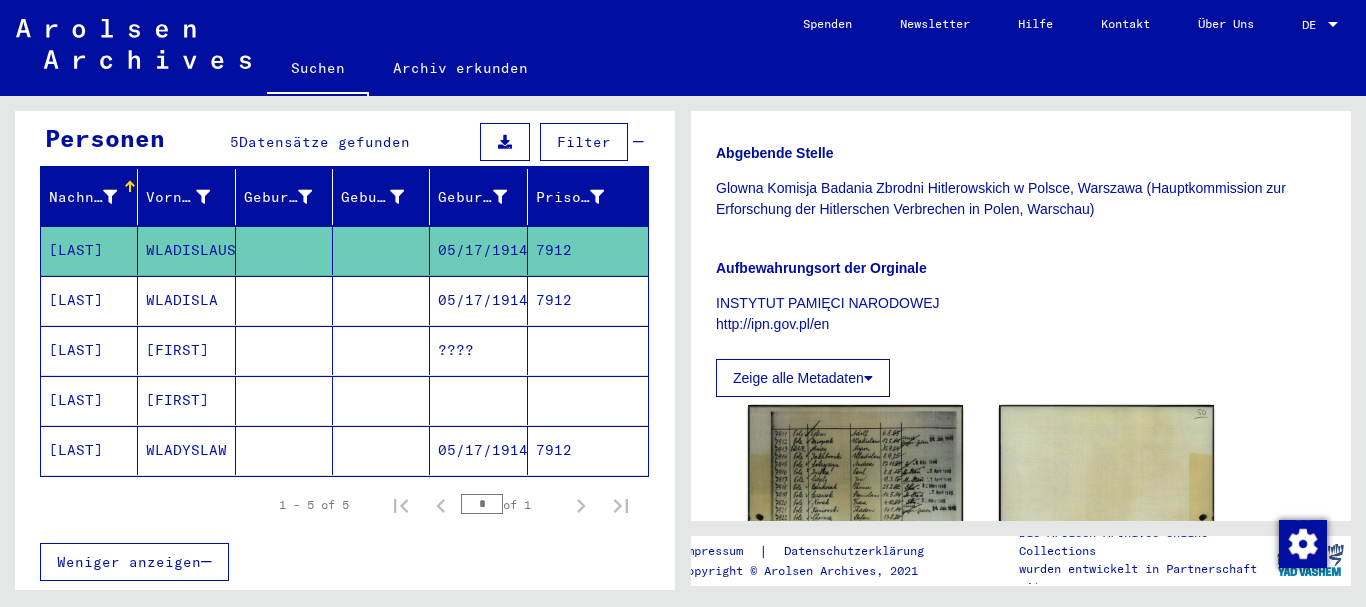 drag, startPoint x: 715, startPoint y: 322, endPoint x: 841, endPoint y: 326, distance: 126.06348 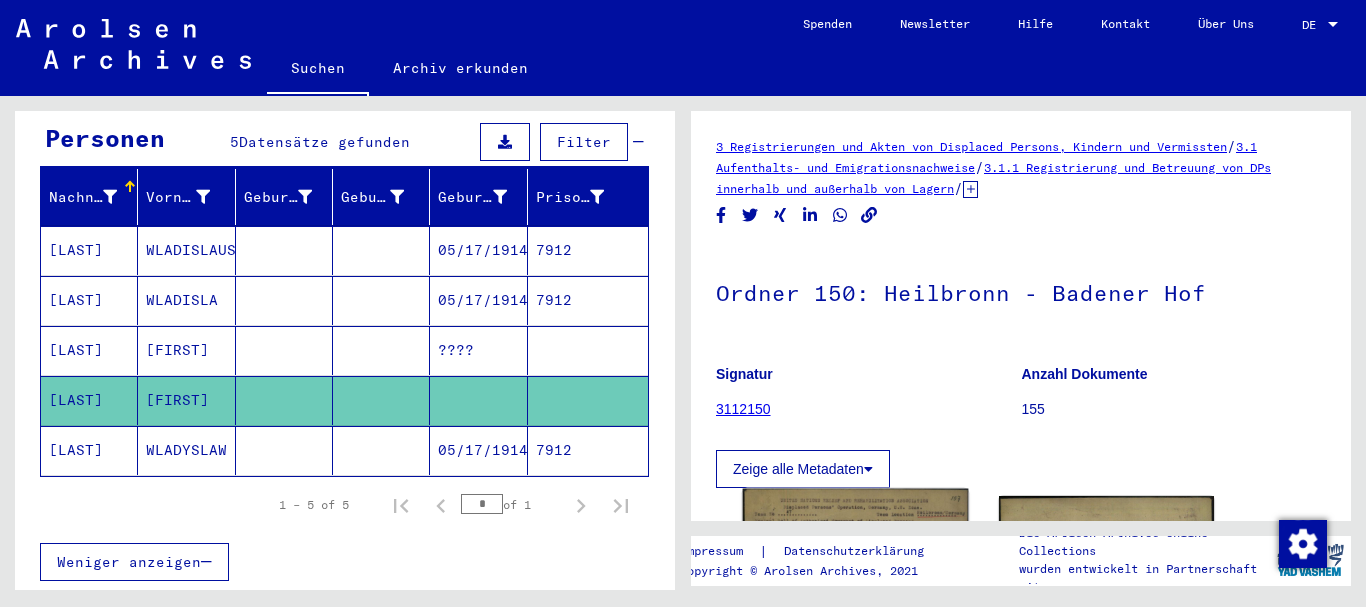 scroll, scrollTop: 300, scrollLeft: 0, axis: vertical 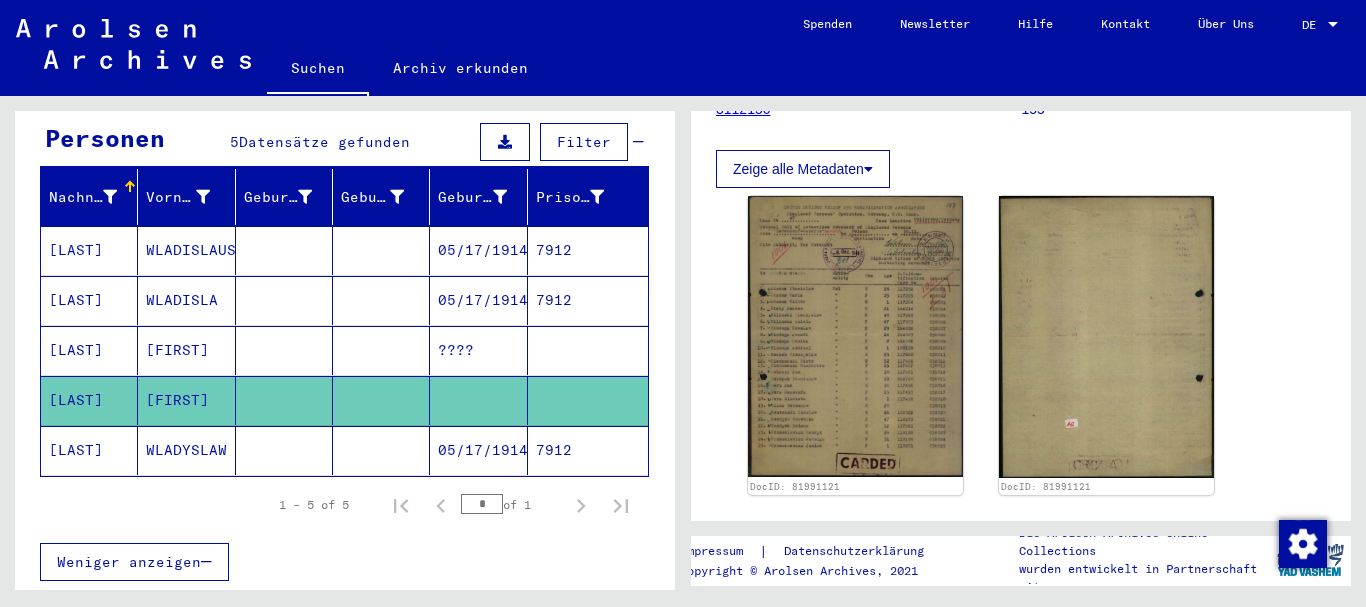drag, startPoint x: 86, startPoint y: 329, endPoint x: 122, endPoint y: 324, distance: 36.345562 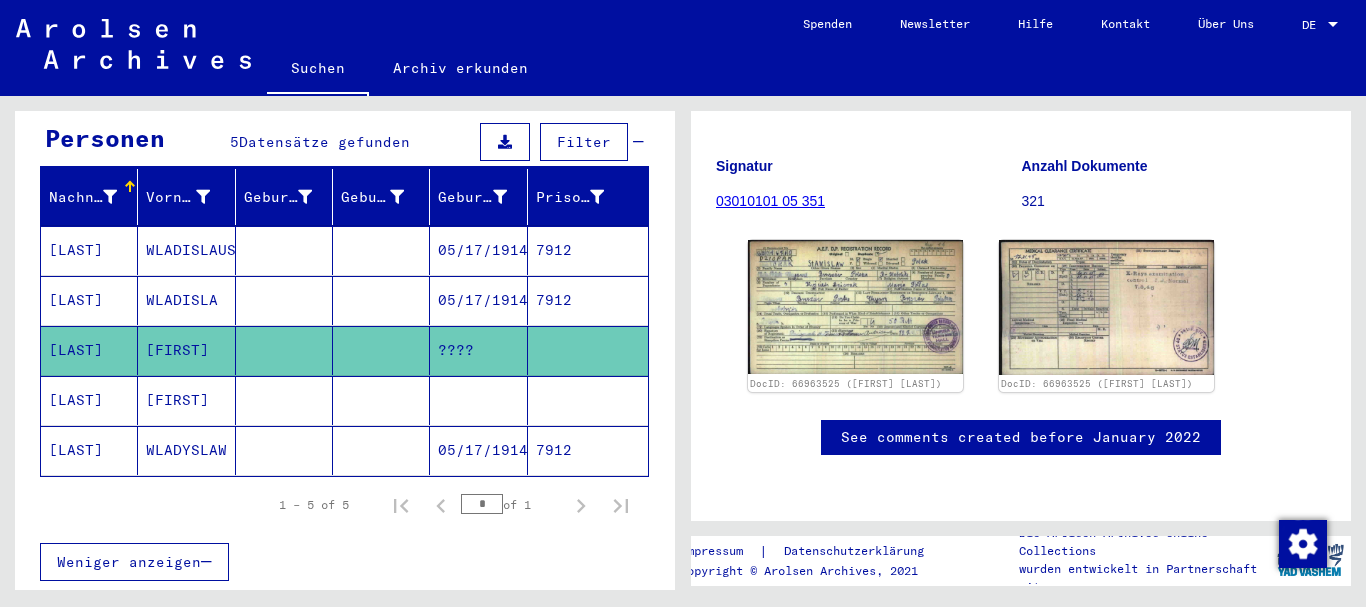 scroll, scrollTop: 269, scrollLeft: 0, axis: vertical 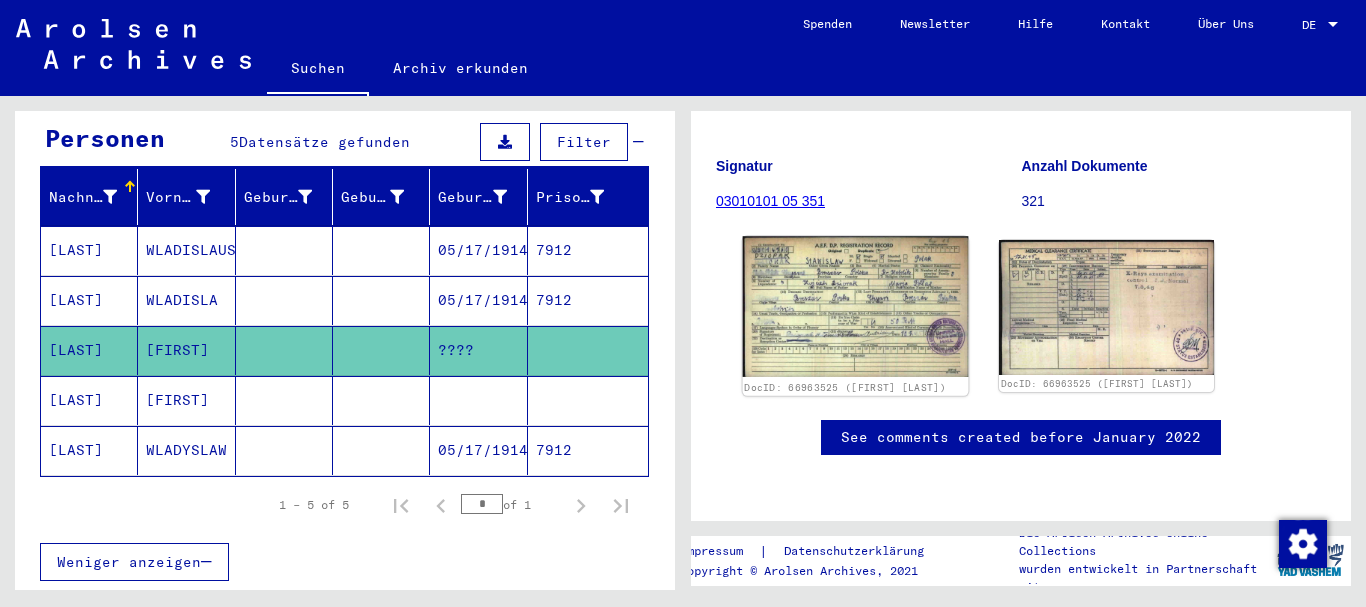 click 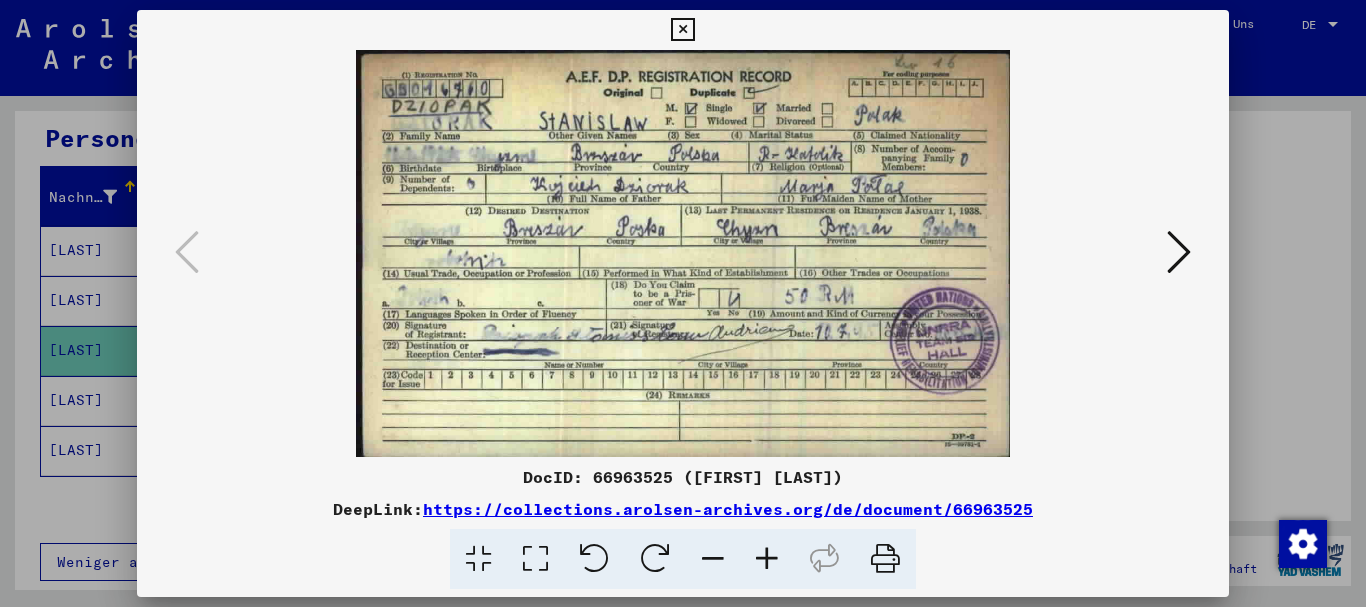click at bounding box center (767, 559) 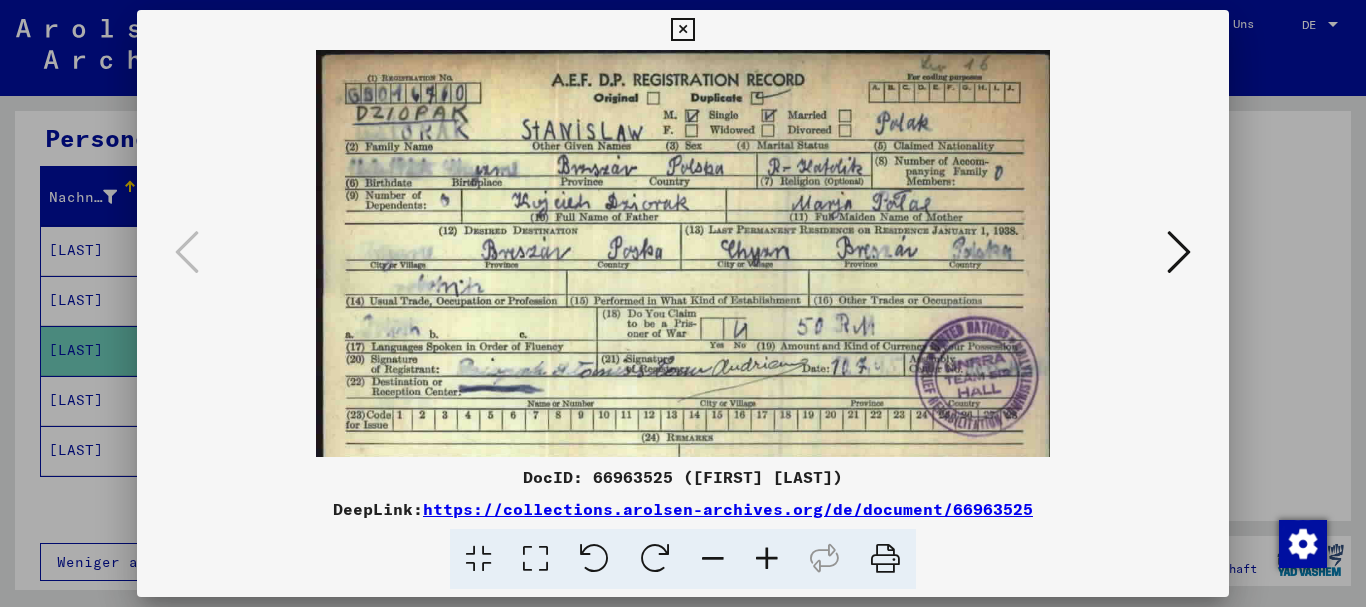 click at bounding box center (767, 559) 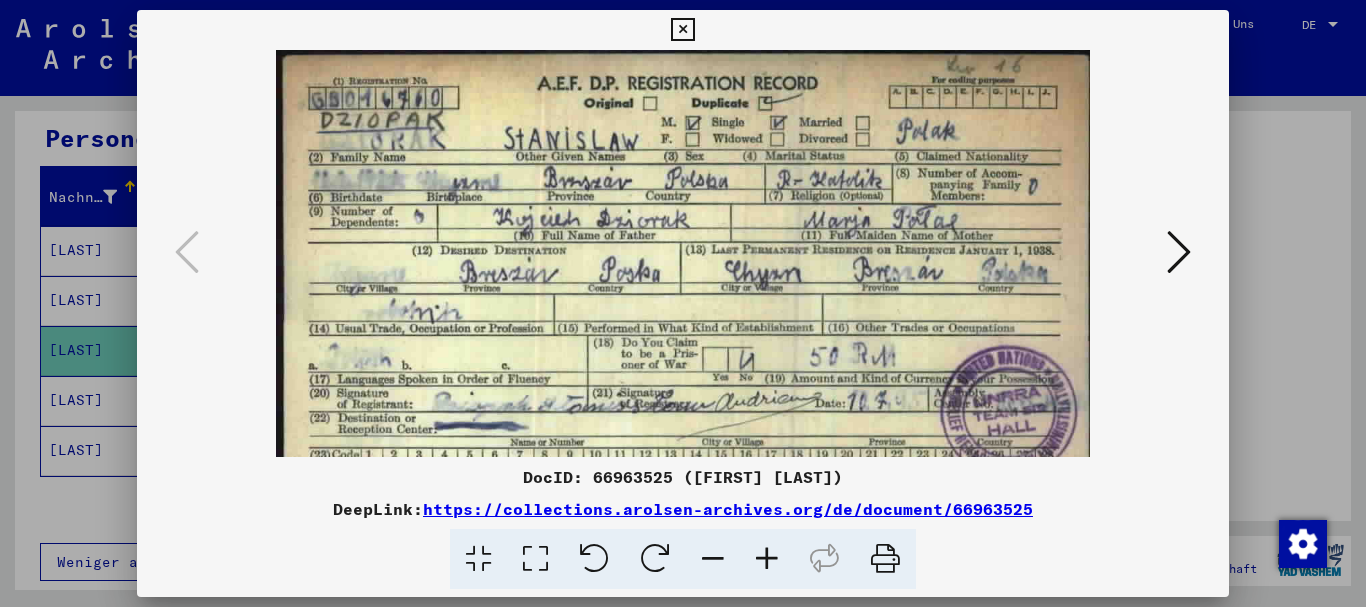 click at bounding box center (767, 559) 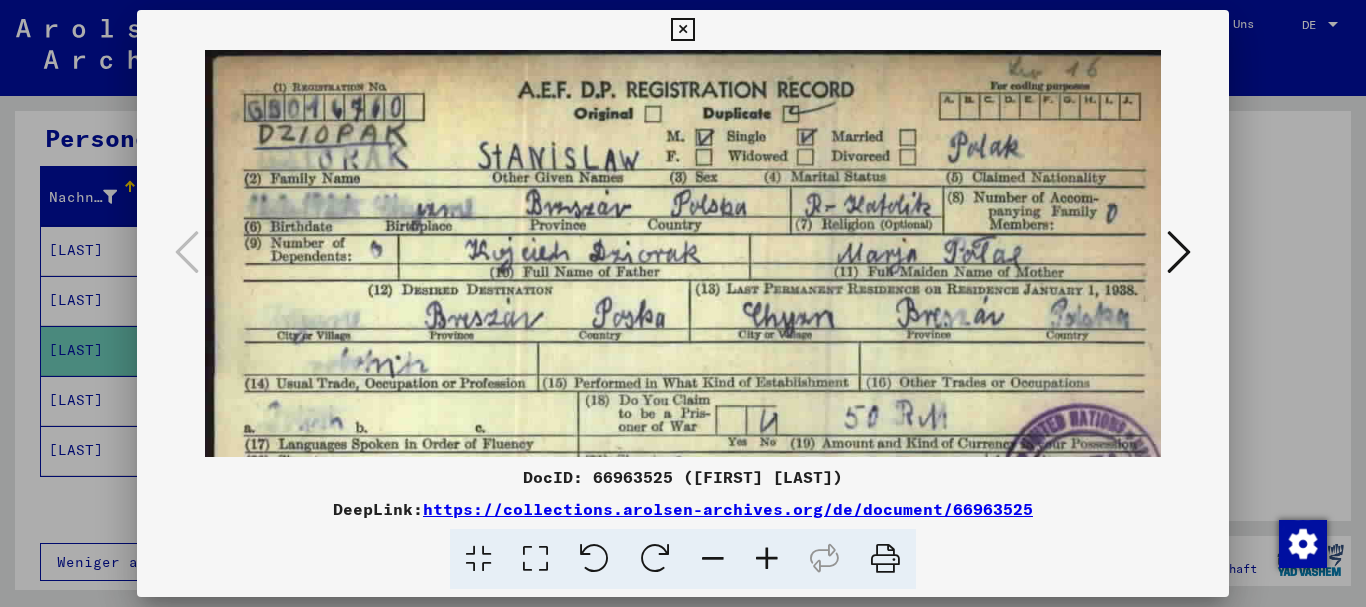 click at bounding box center (767, 559) 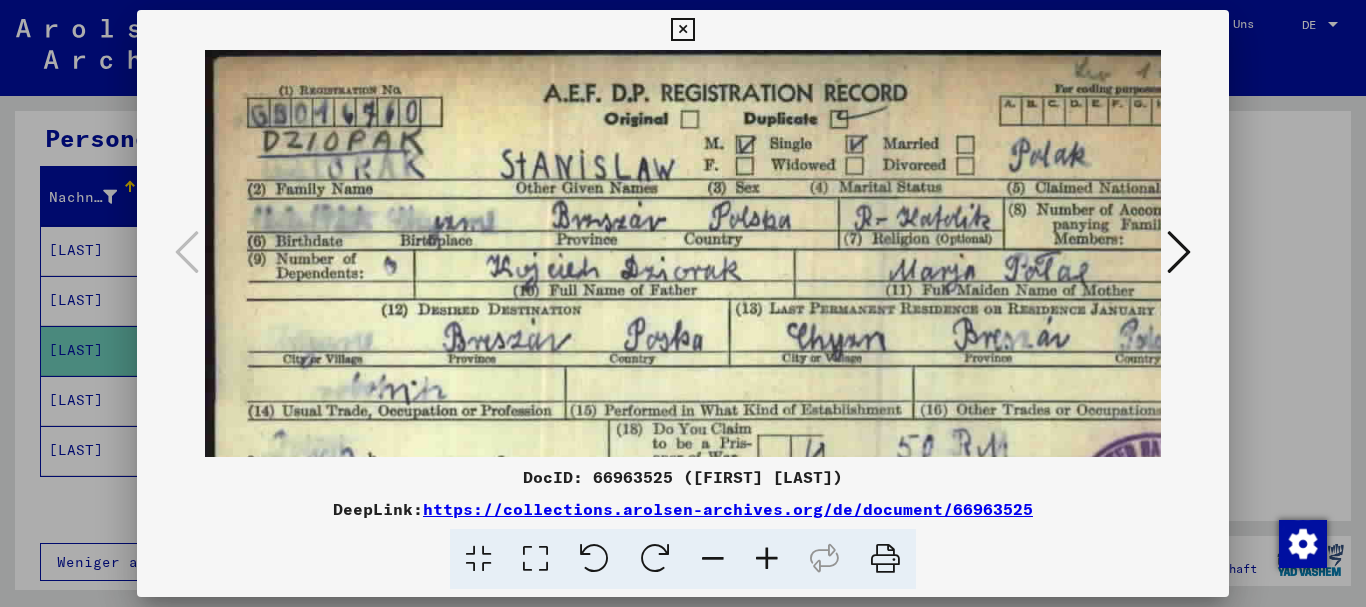 click at bounding box center (767, 559) 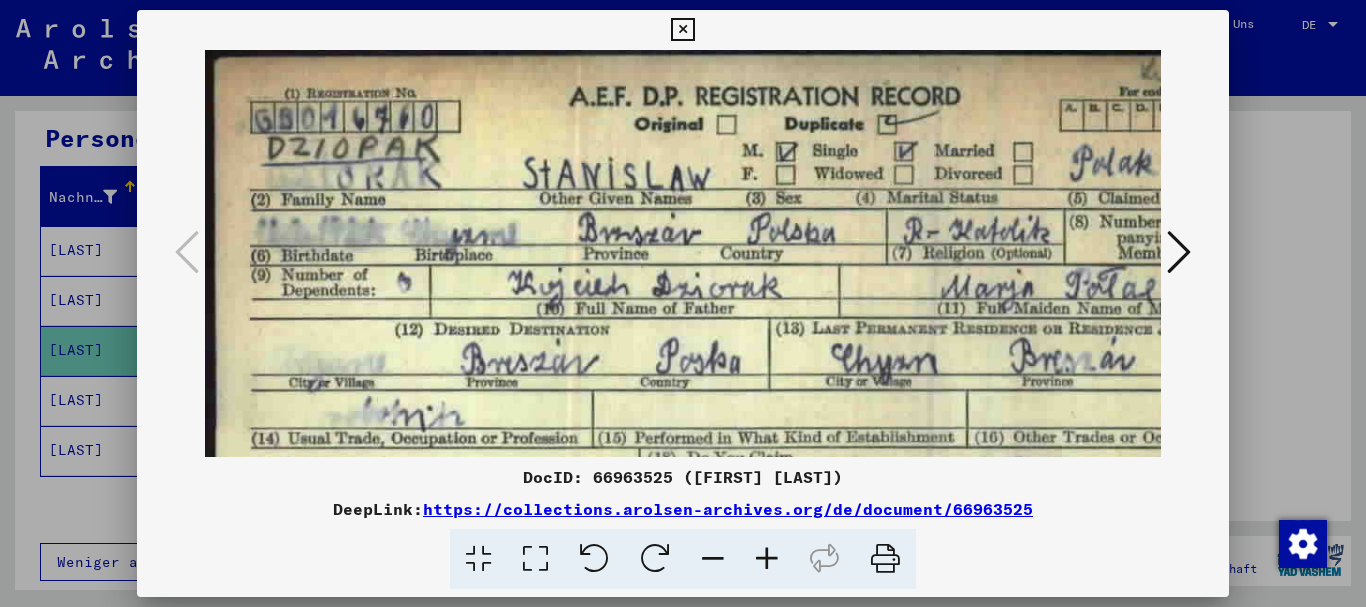 click at bounding box center (682, 30) 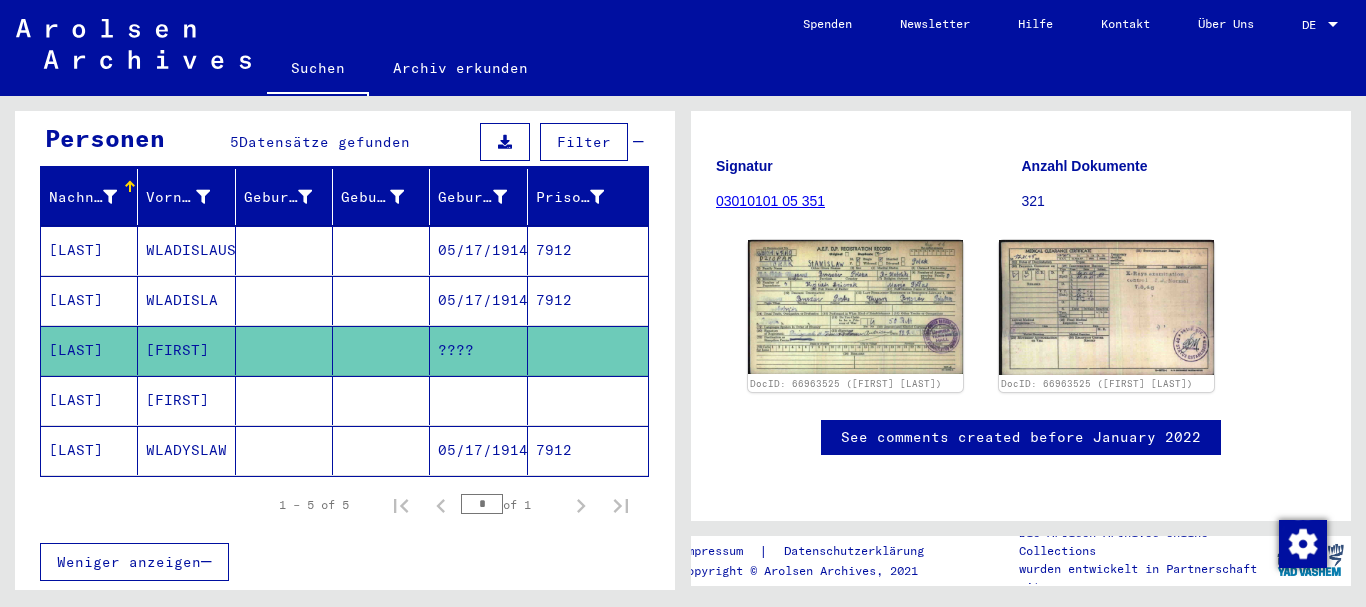 click on "[LAST]" at bounding box center (89, 450) 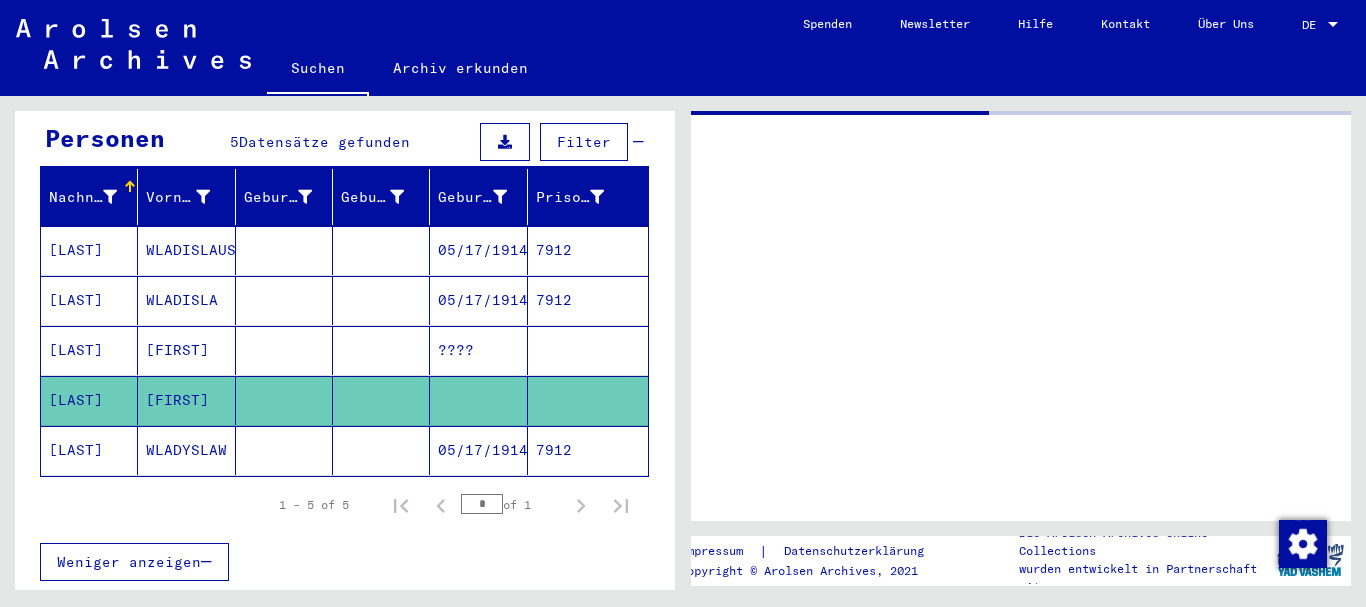 scroll, scrollTop: 0, scrollLeft: 0, axis: both 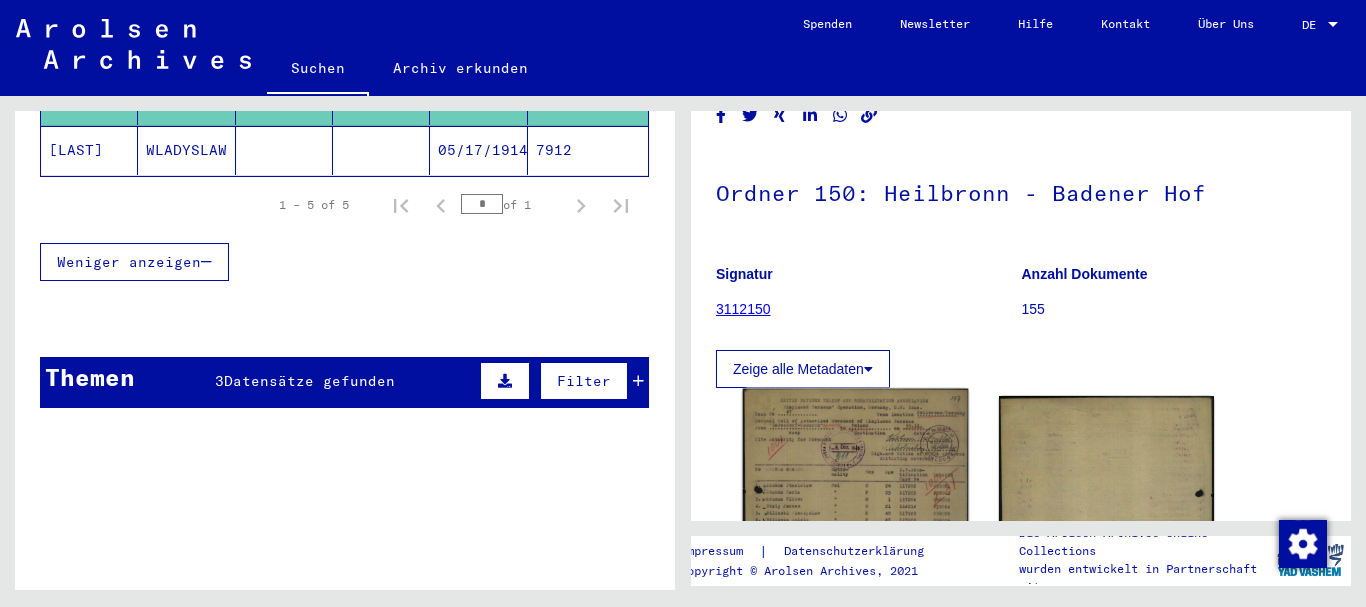 click 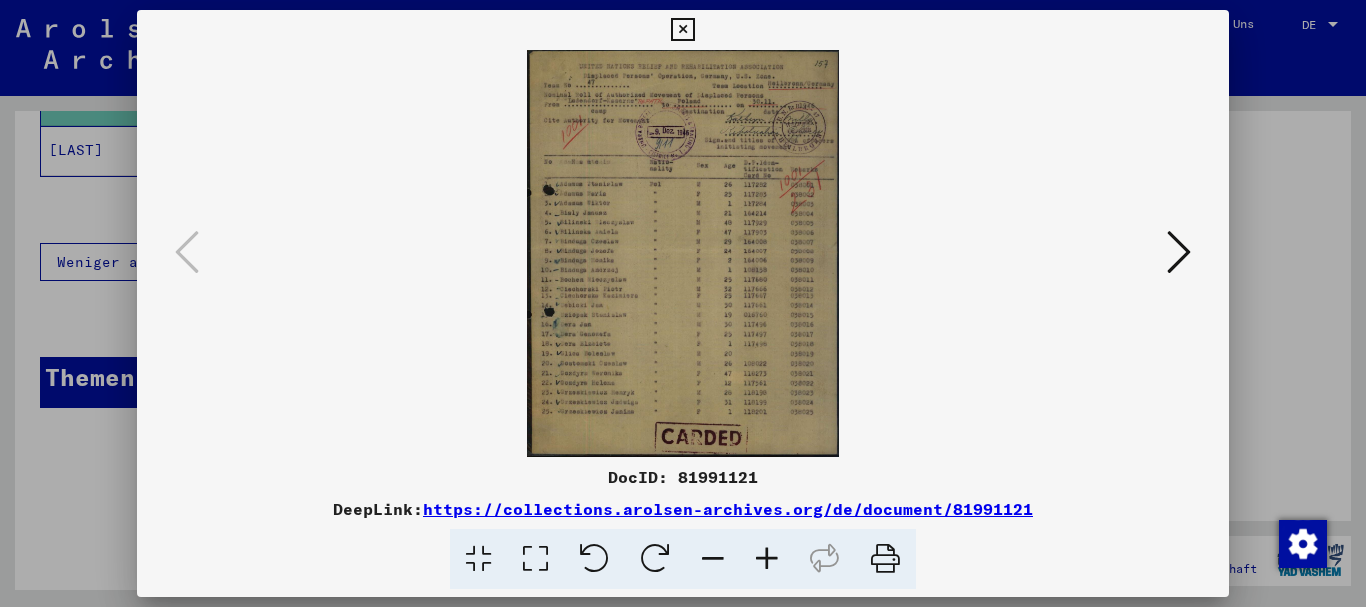 click at bounding box center [767, 559] 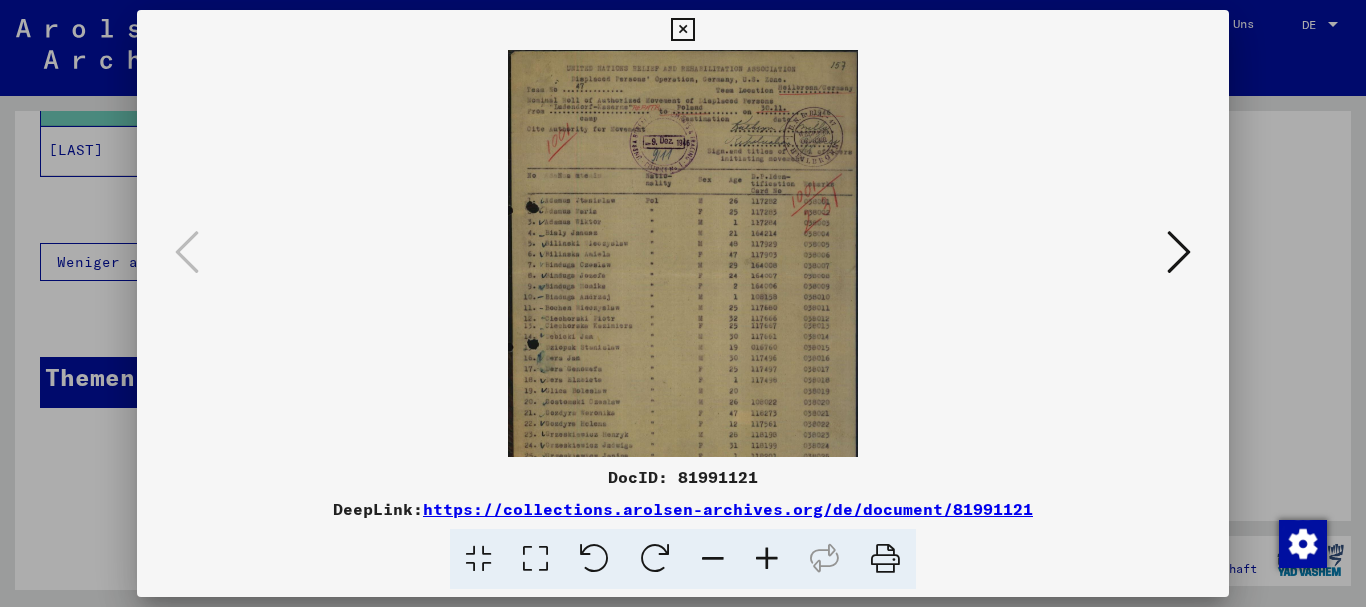 click at bounding box center [767, 559] 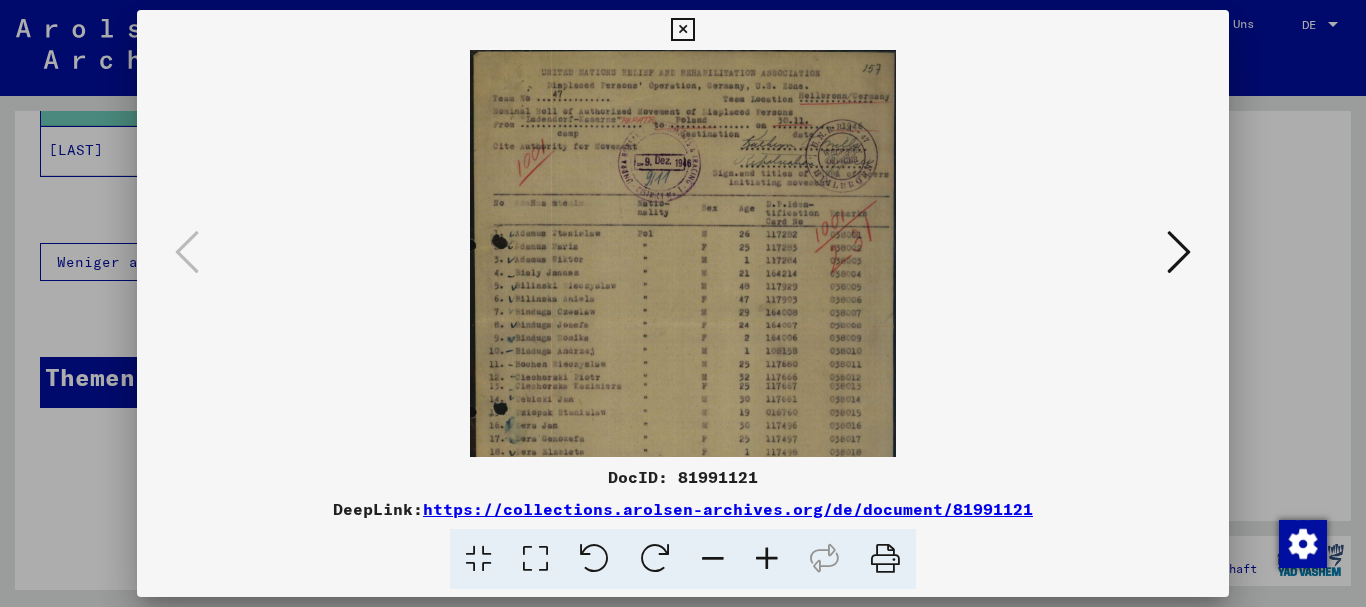 click at bounding box center [767, 559] 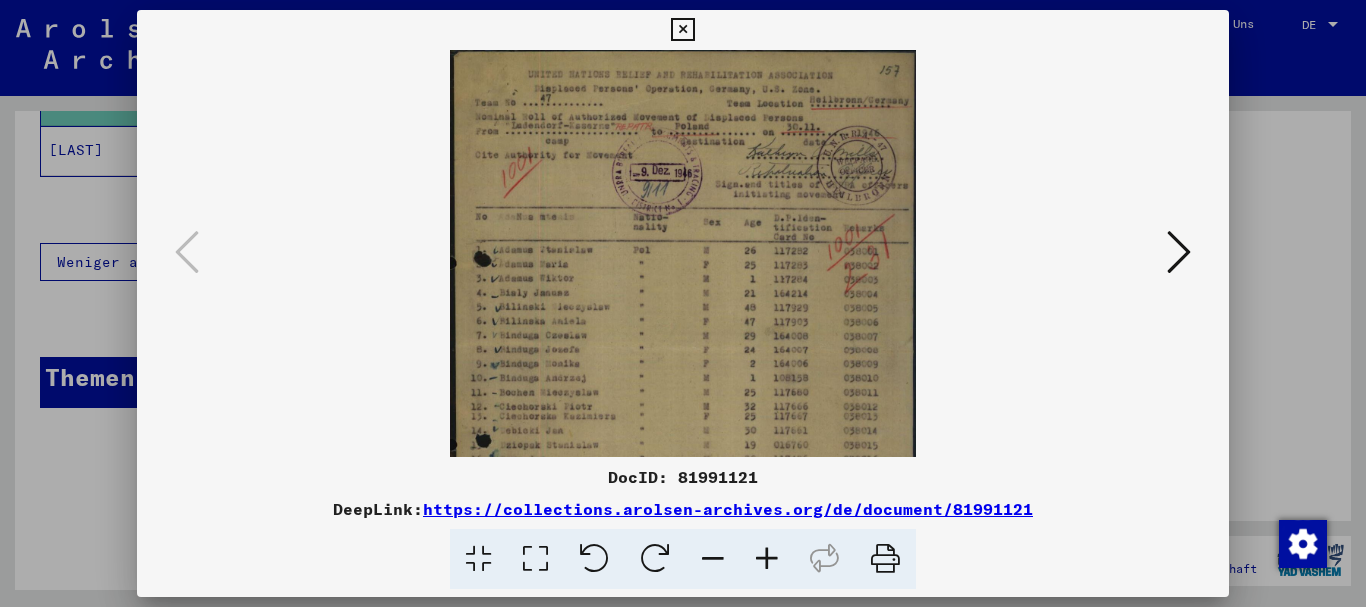 click at bounding box center (767, 559) 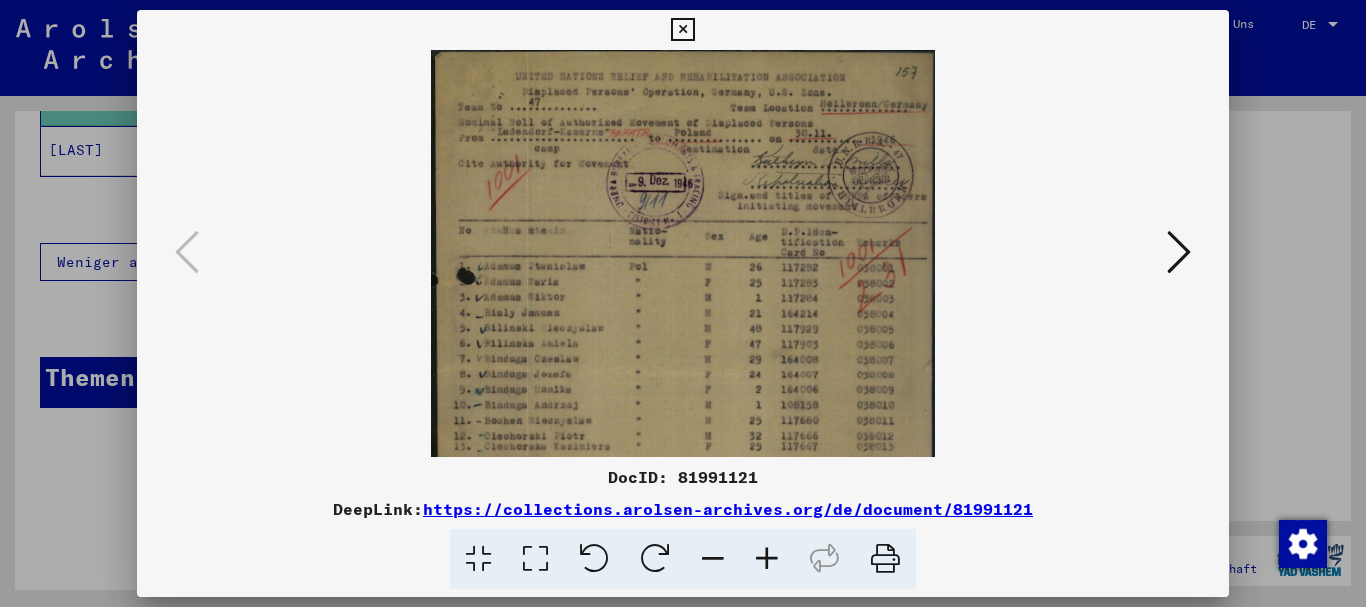 click at bounding box center (767, 559) 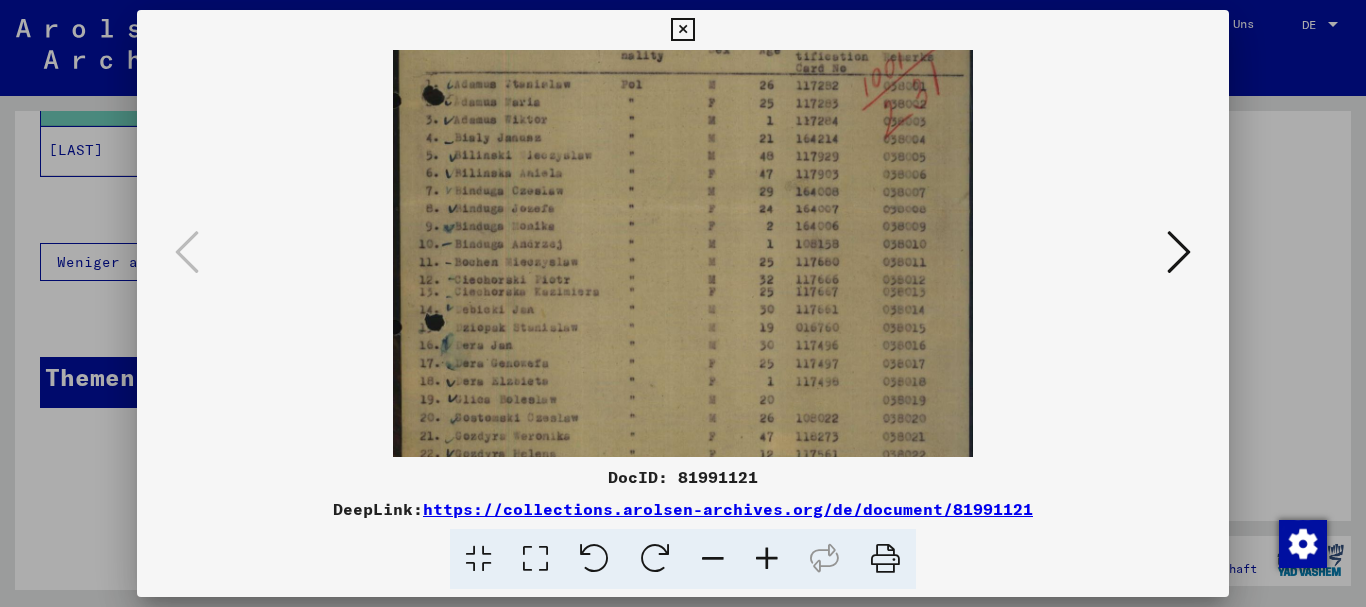 scroll, scrollTop: 220, scrollLeft: 0, axis: vertical 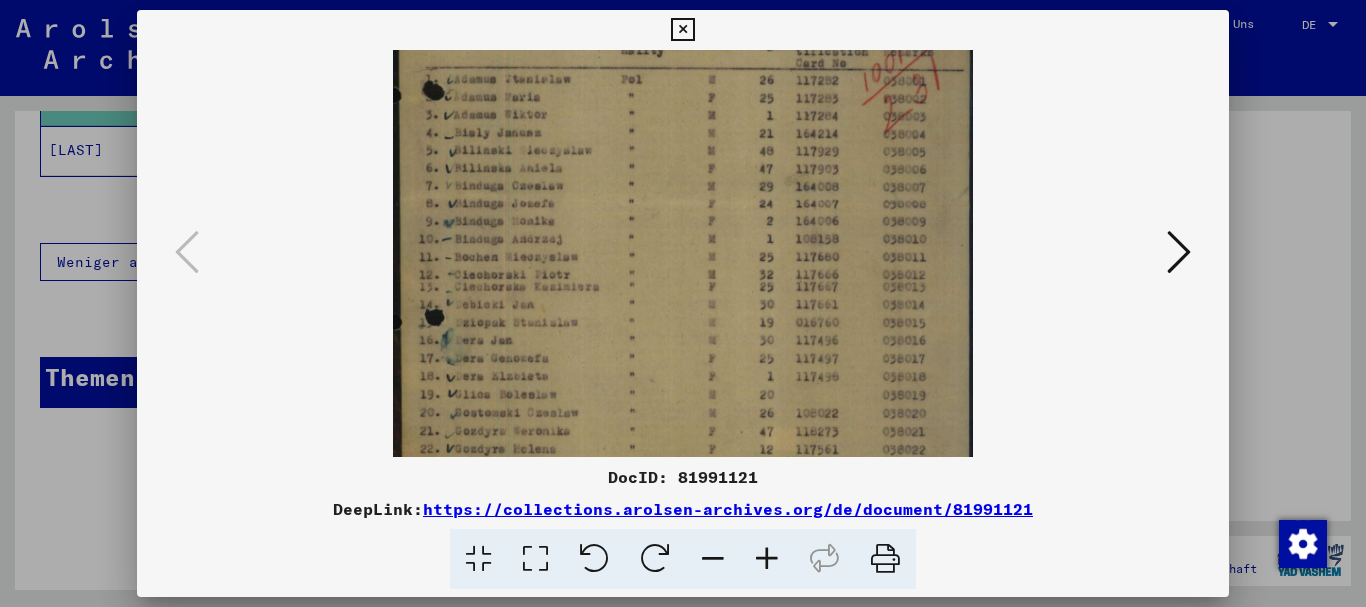drag, startPoint x: 632, startPoint y: 364, endPoint x: 631, endPoint y: 144, distance: 220.00227 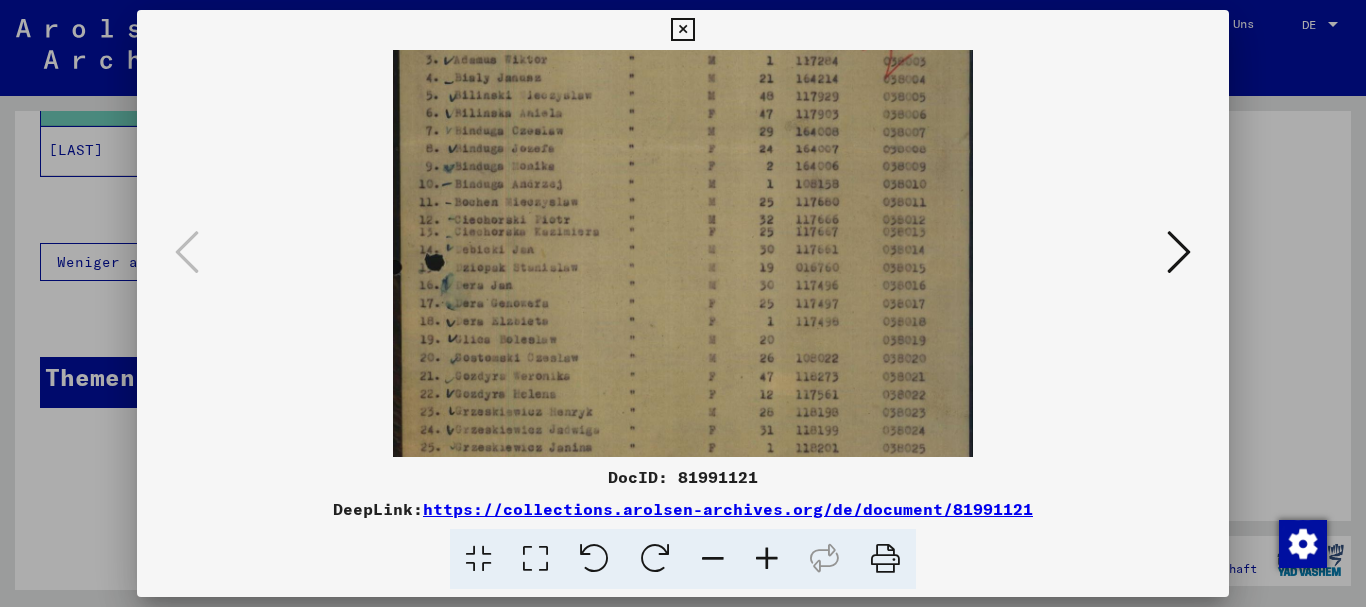 scroll, scrollTop: 350, scrollLeft: 0, axis: vertical 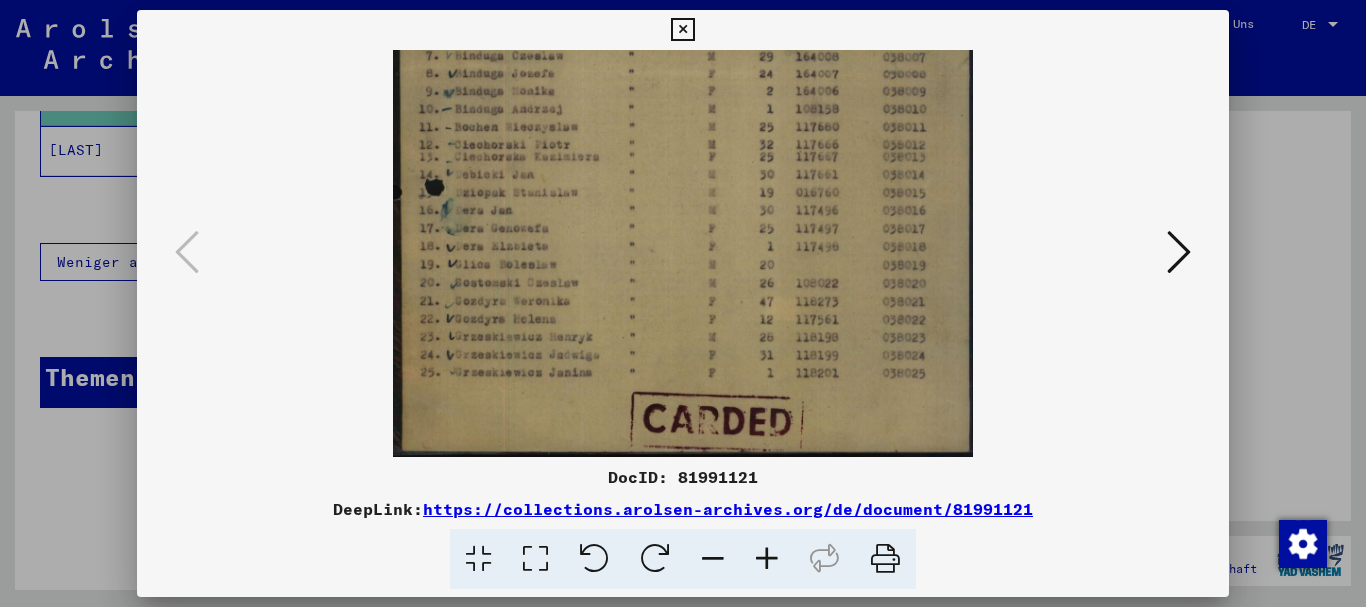 drag, startPoint x: 560, startPoint y: 399, endPoint x: 574, endPoint y: 219, distance: 180.54362 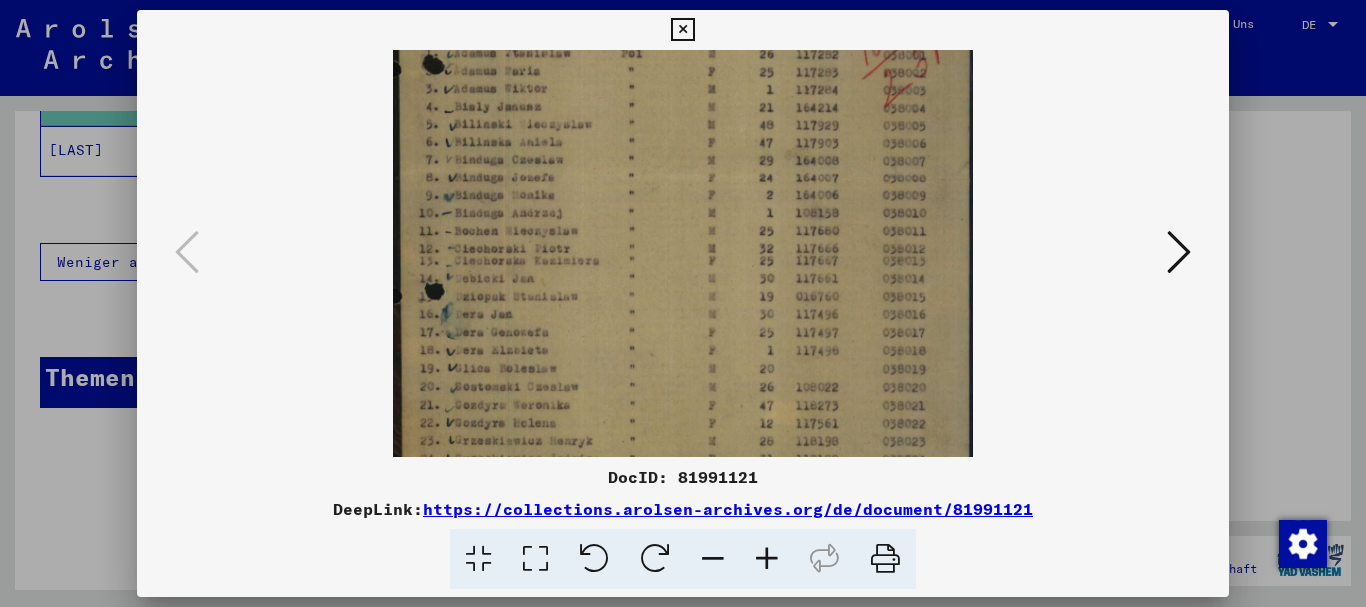 drag, startPoint x: 503, startPoint y: 174, endPoint x: 496, endPoint y: 282, distance: 108.226616 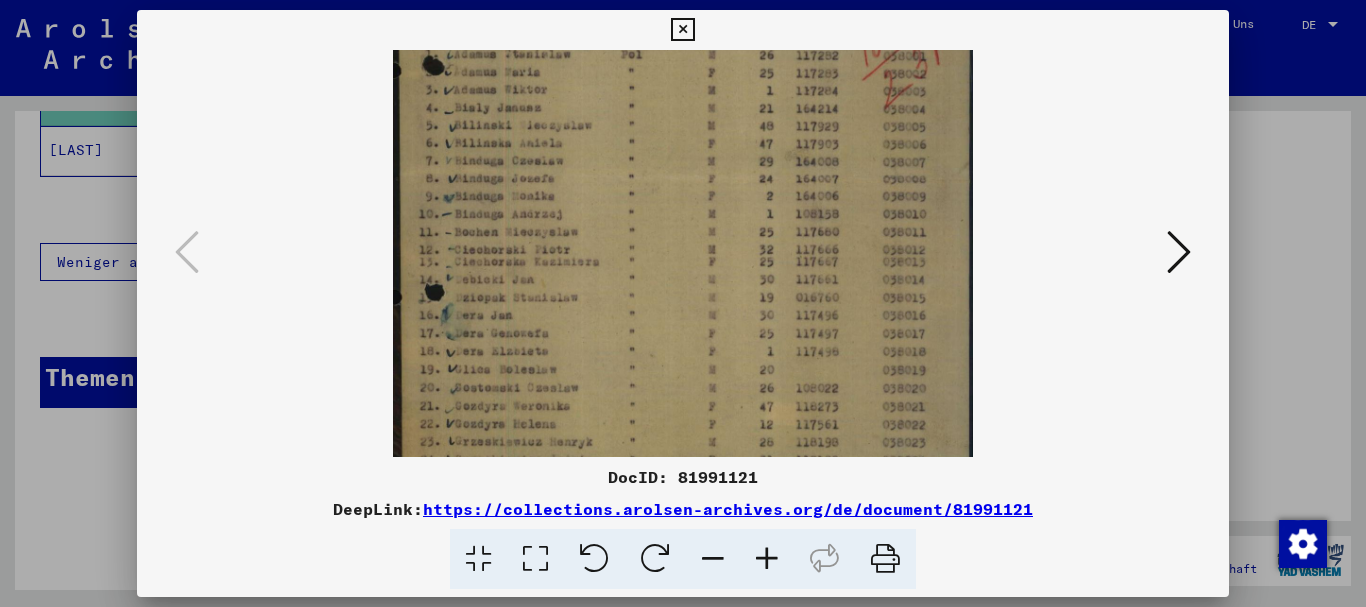 click at bounding box center [1179, 252] 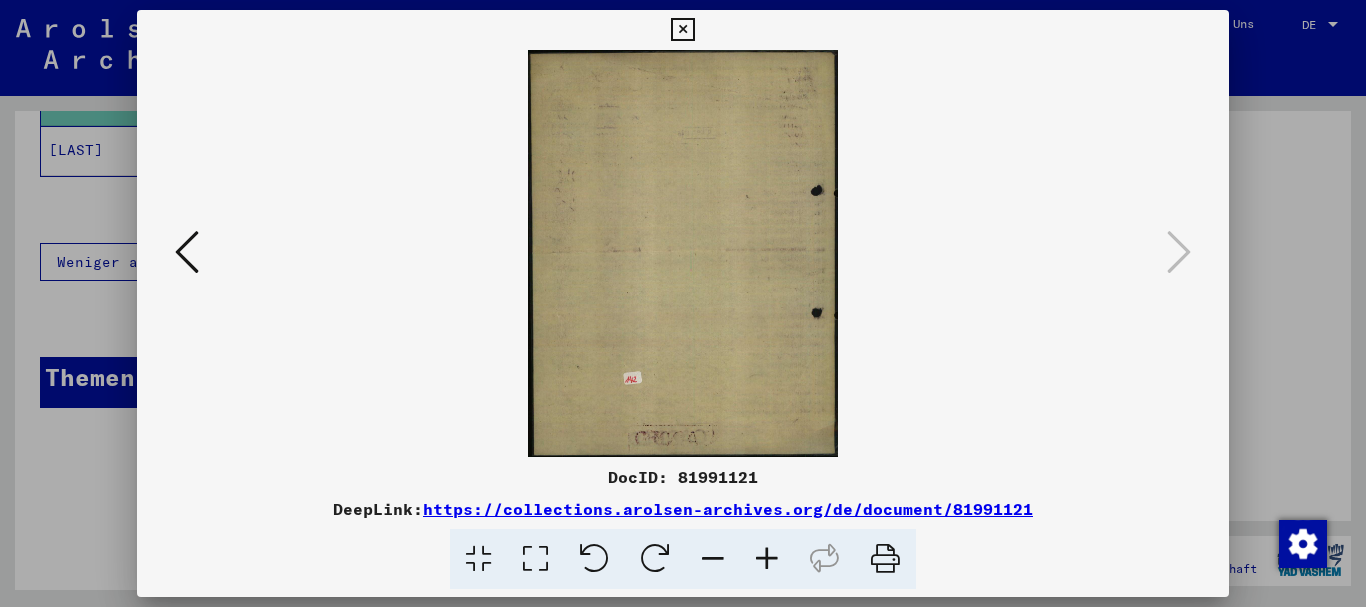 click at bounding box center [682, 30] 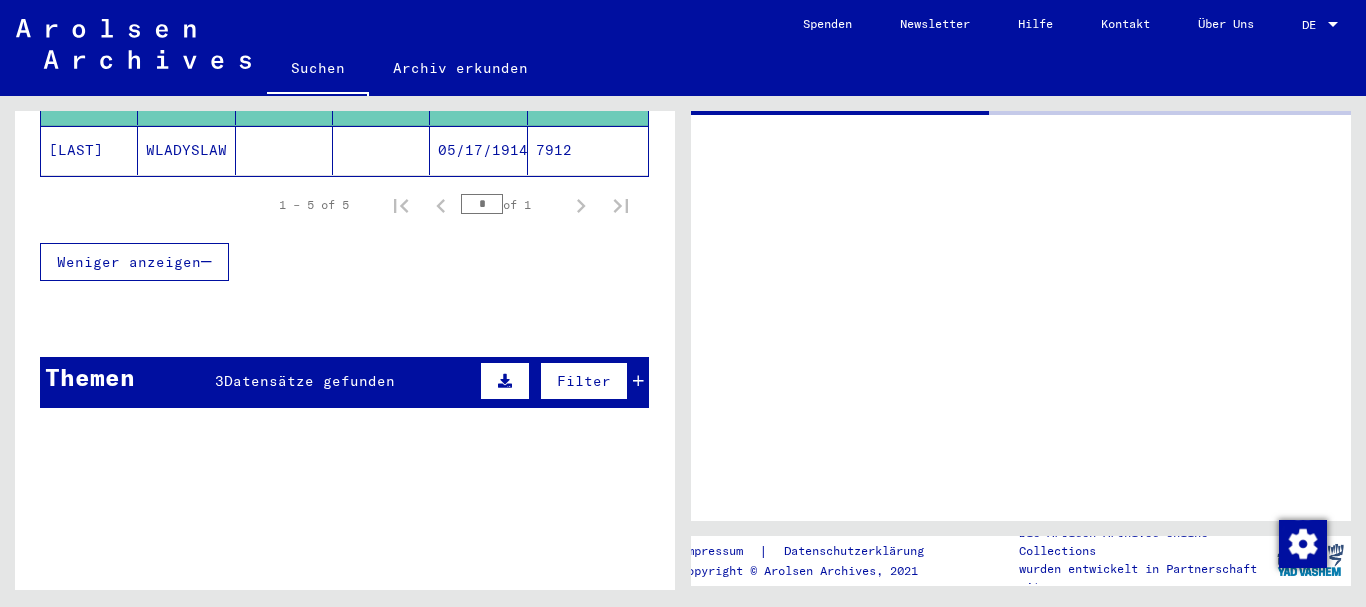 scroll, scrollTop: 0, scrollLeft: 0, axis: both 